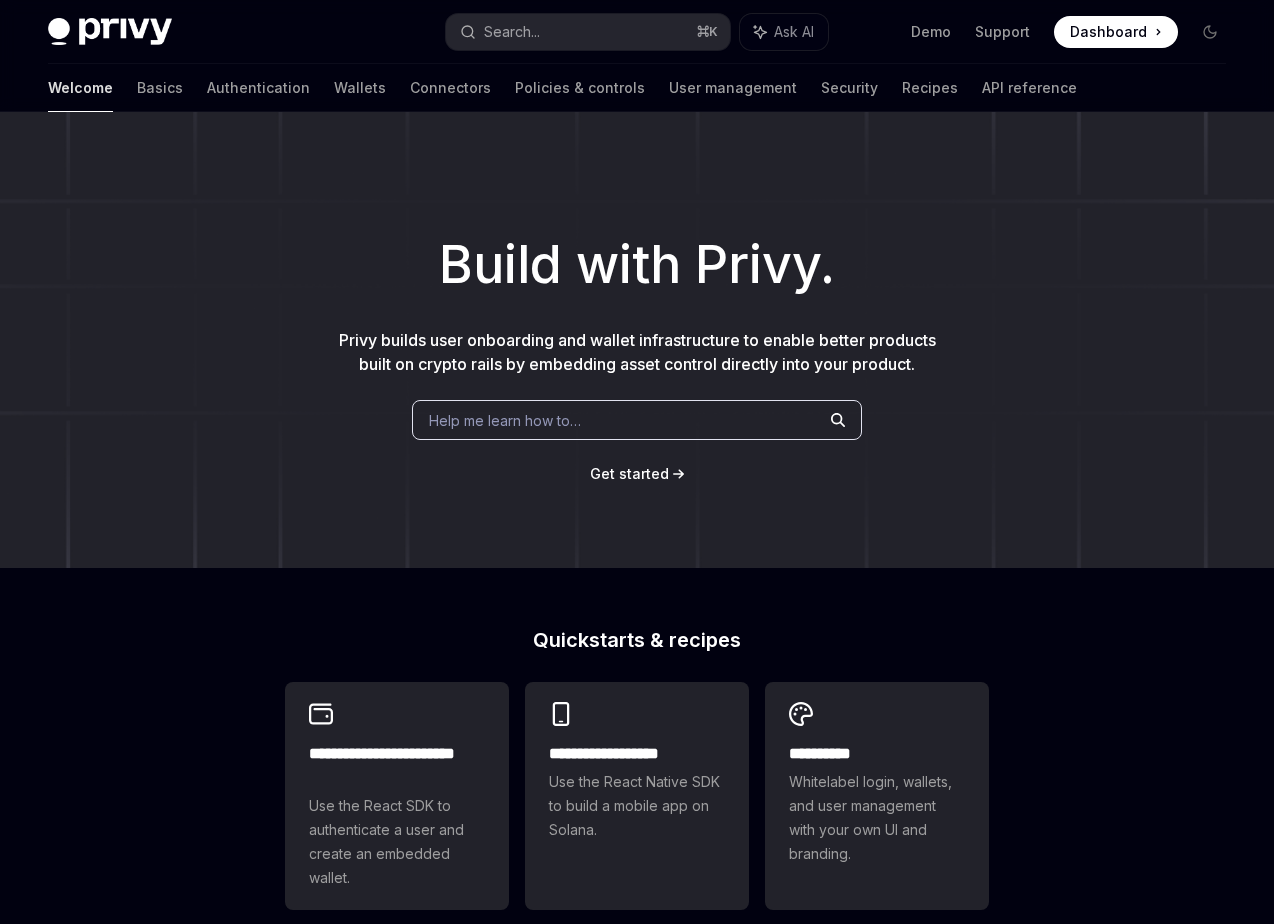 scroll, scrollTop: 0, scrollLeft: 0, axis: both 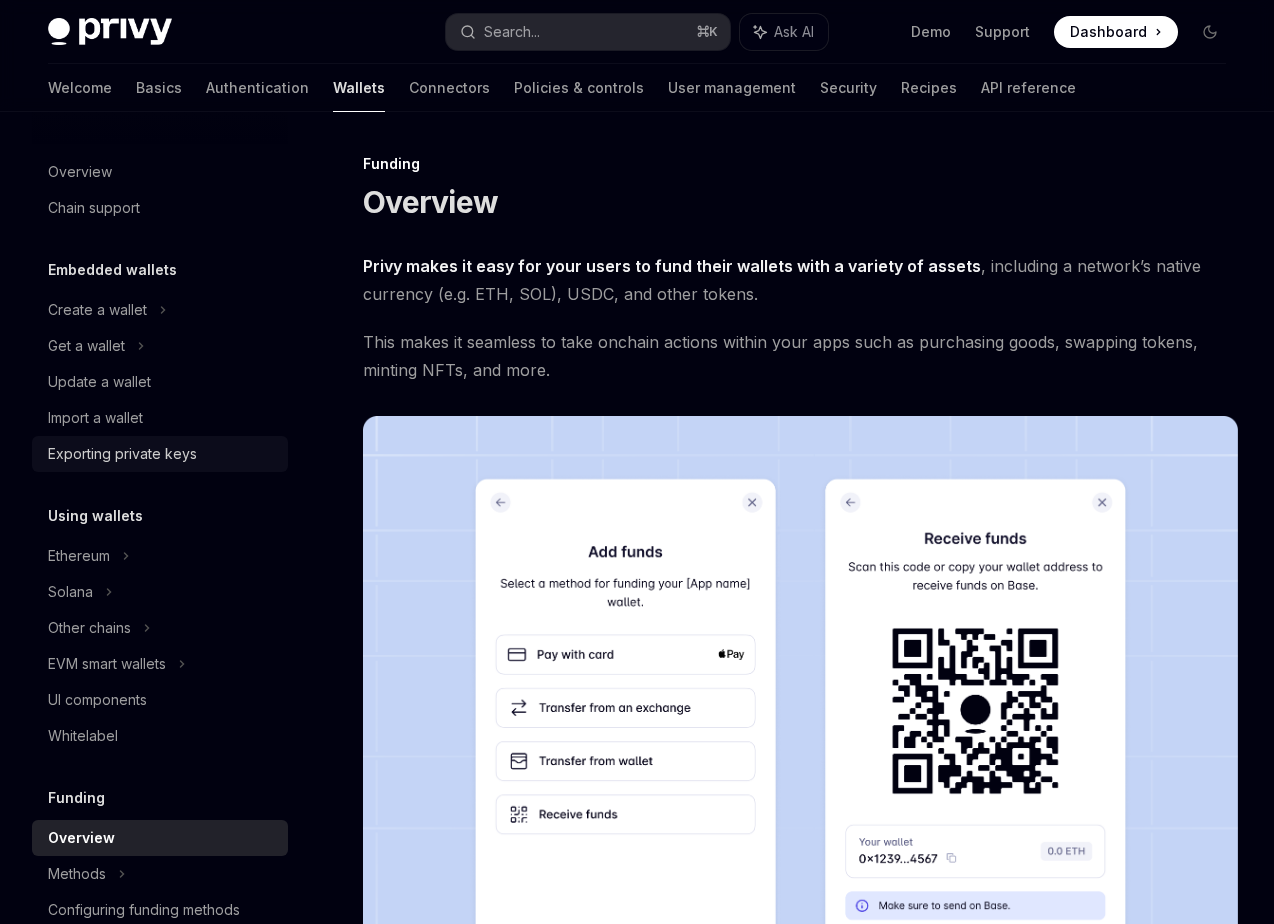 click on "Exporting private keys" at bounding box center [122, 454] 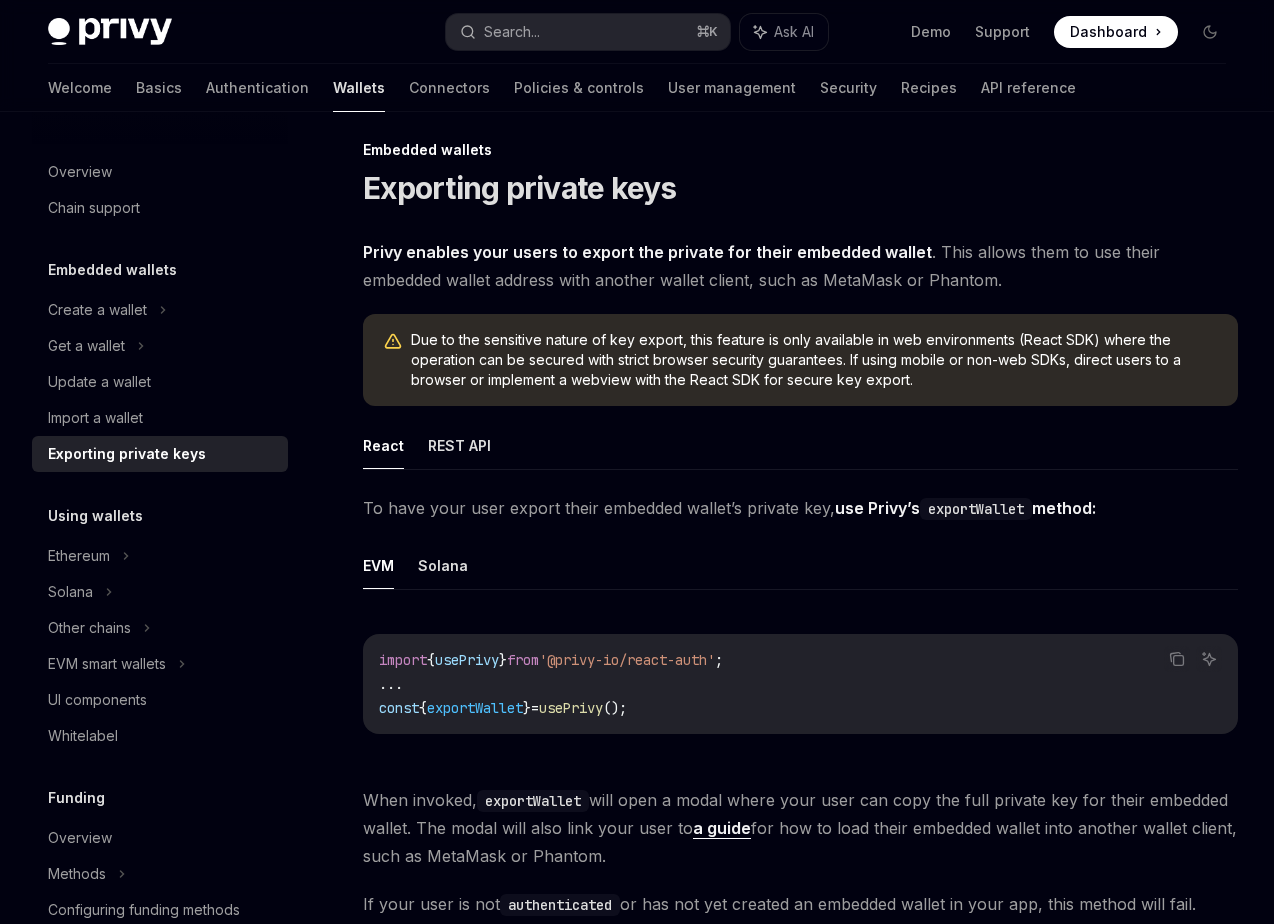 scroll, scrollTop: 0, scrollLeft: 0, axis: both 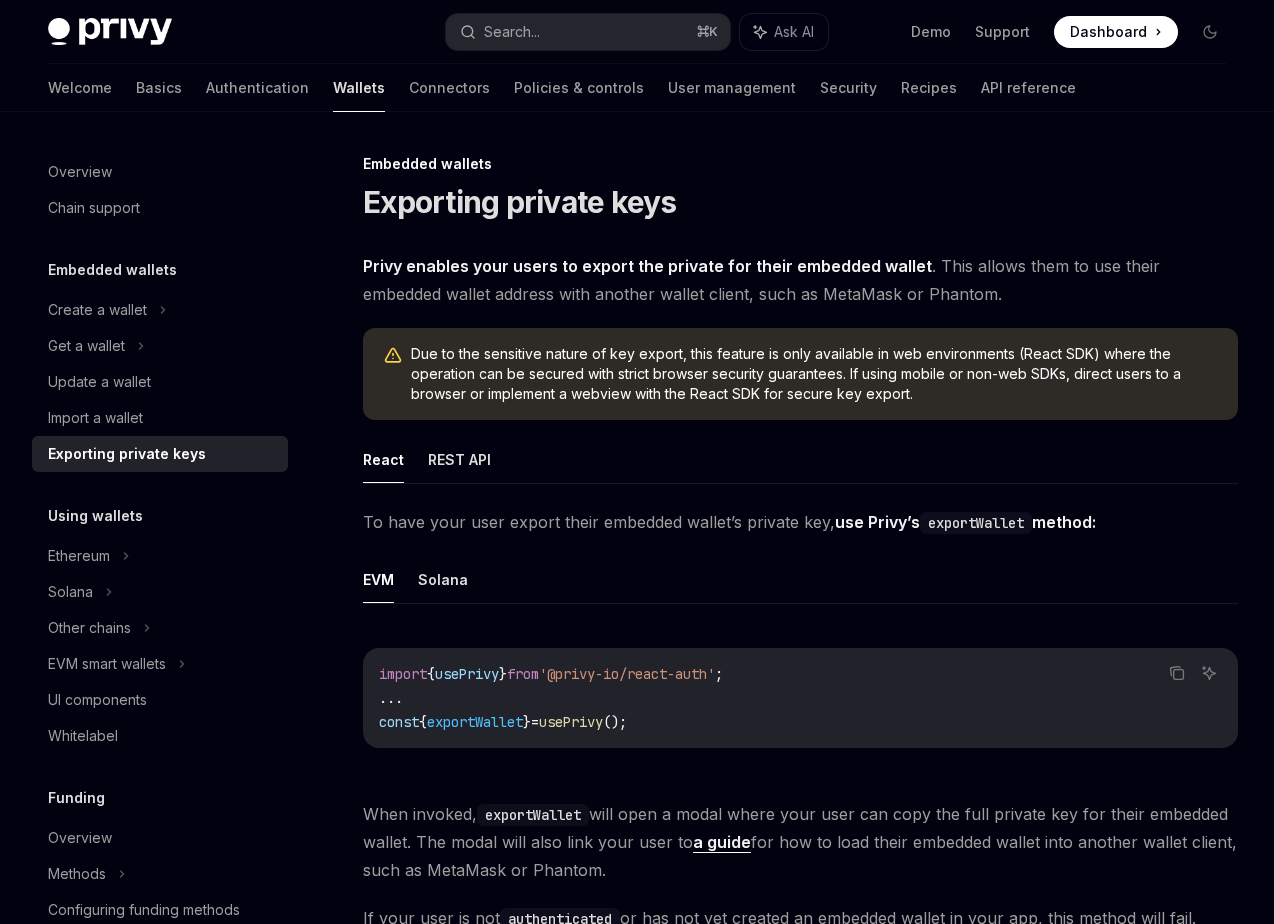 click on "Privy enables your users to export the private  for their embedded wallet . This allows them to use their embedded wallet address with another wallet client, such as MetaMask or Phantom." at bounding box center (800, 280) 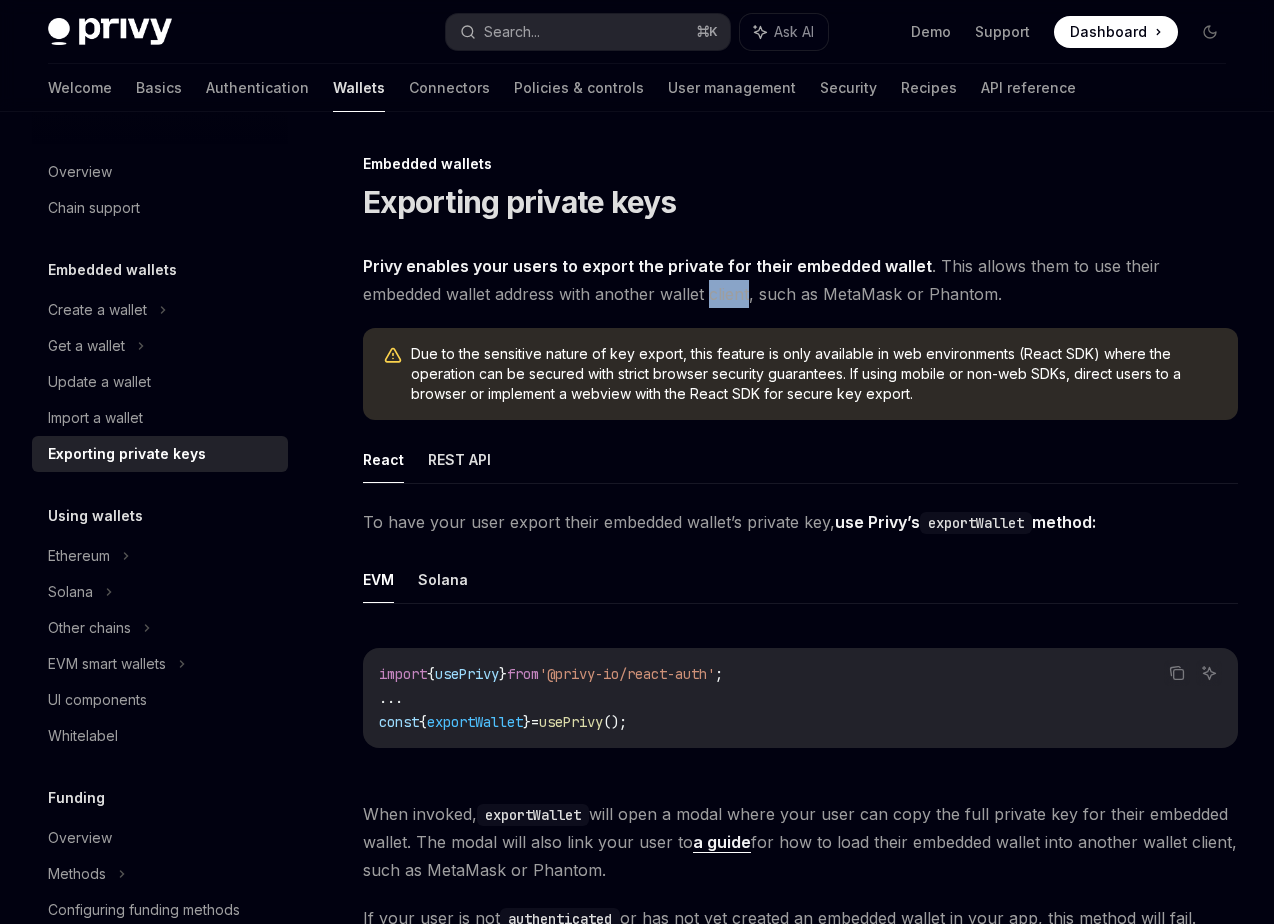 click on "Privy enables your users to export the private  for their embedded wallet . This allows them to use their embedded wallet address with another wallet client, such as MetaMask or Phantom." at bounding box center (800, 280) 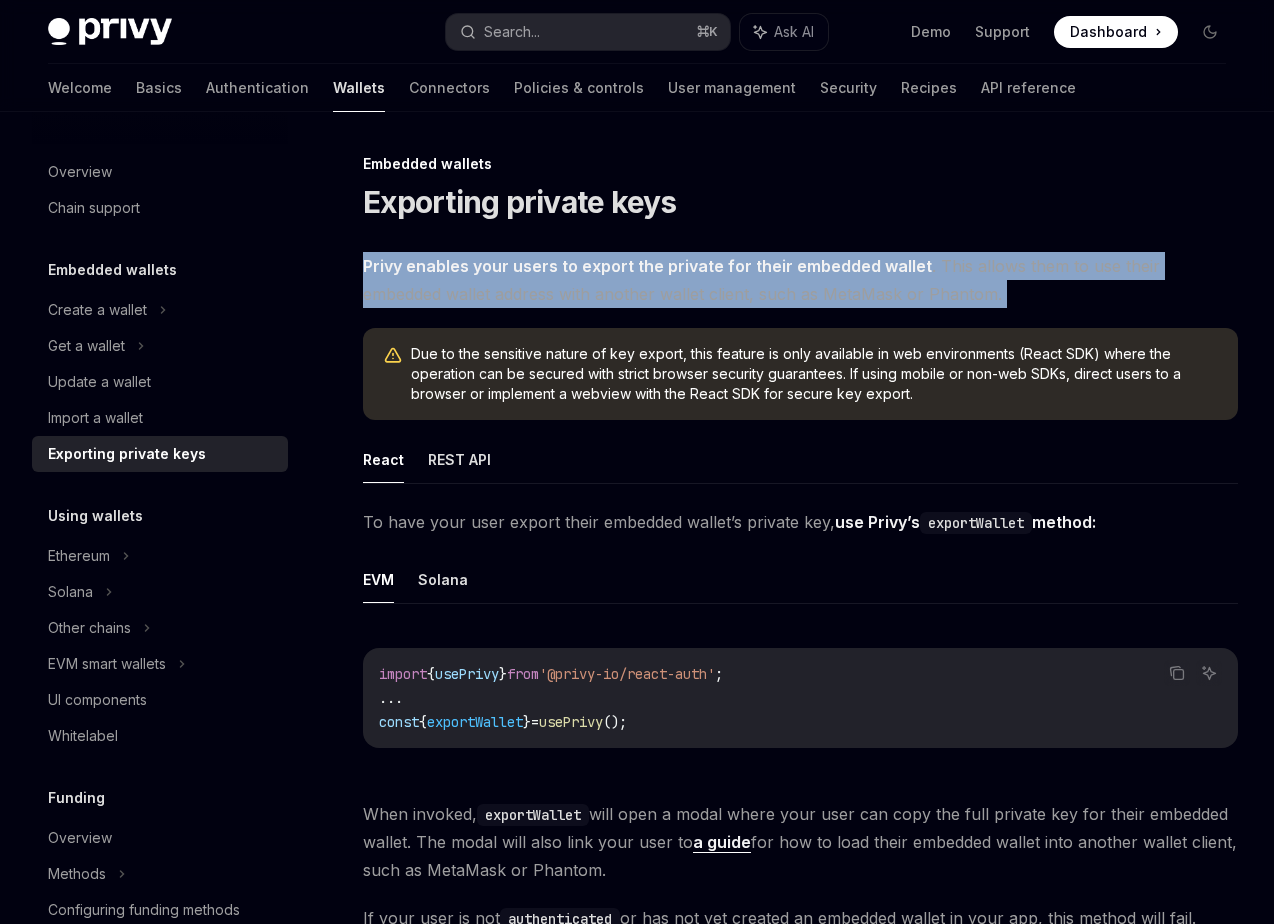 click on "Privy enables your users to export the private  for their embedded wallet . This allows them to use their embedded wallet address with another wallet client, such as MetaMask or Phantom." at bounding box center [800, 280] 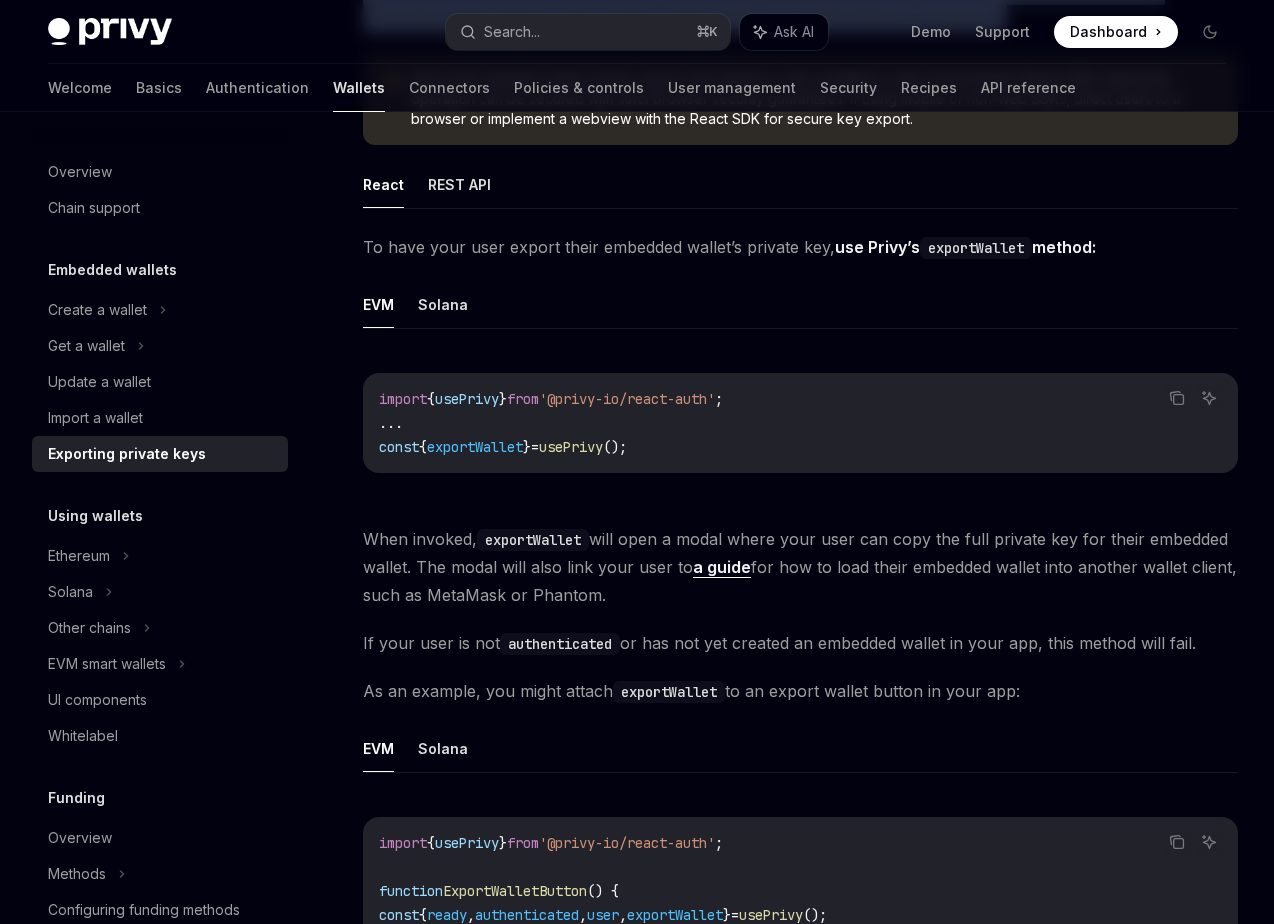 scroll, scrollTop: 282, scrollLeft: 0, axis: vertical 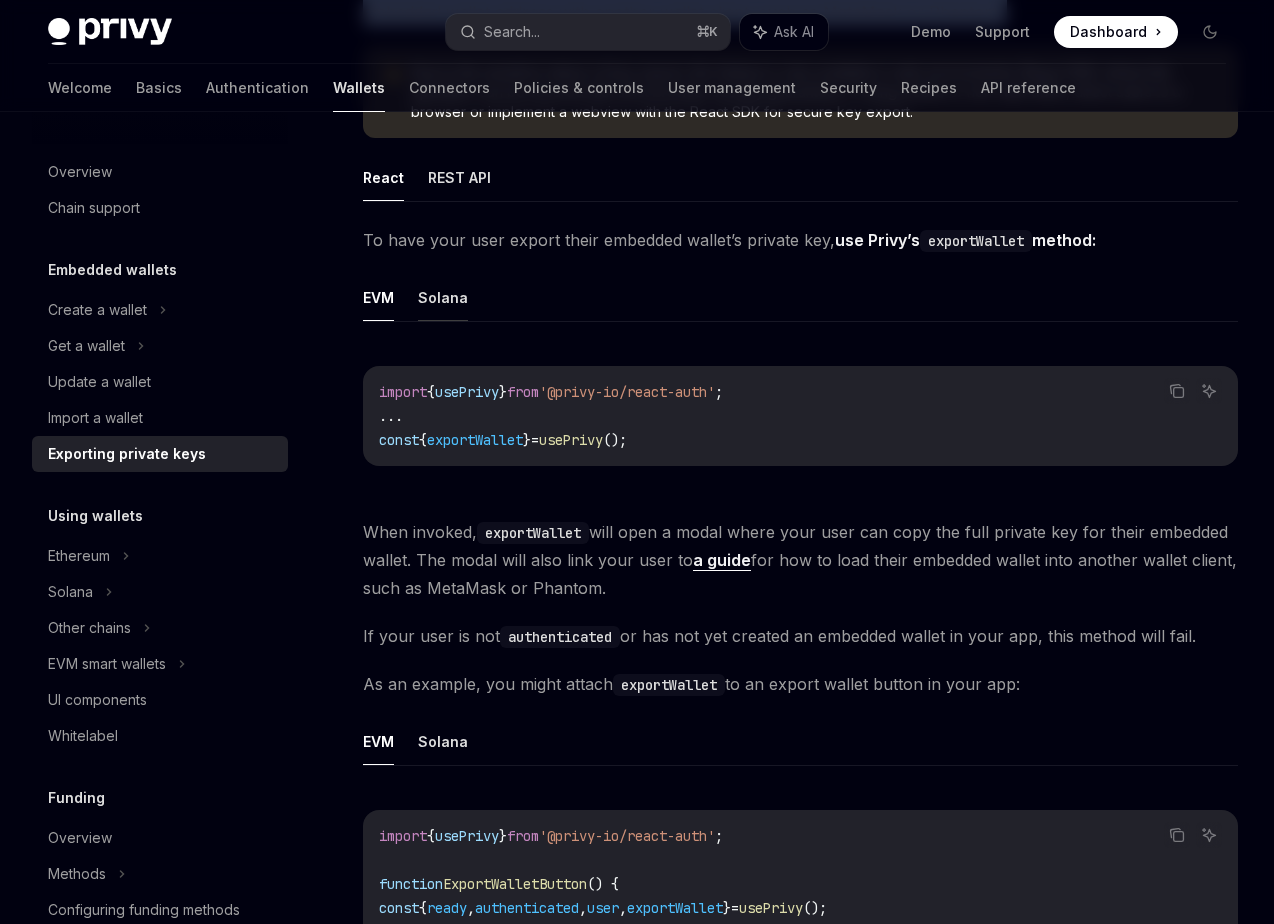 click on "Solana" at bounding box center [443, 297] 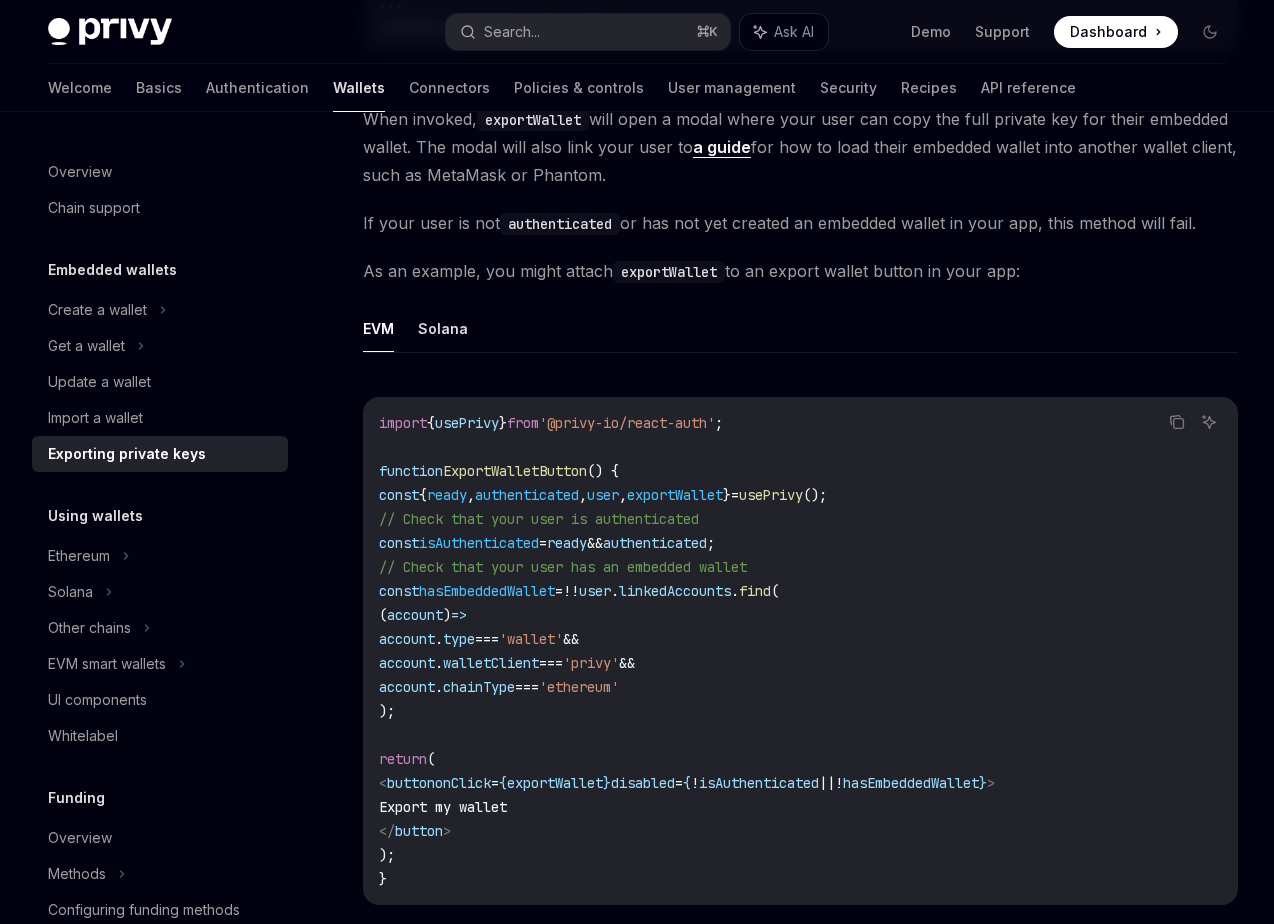 scroll, scrollTop: 715, scrollLeft: 0, axis: vertical 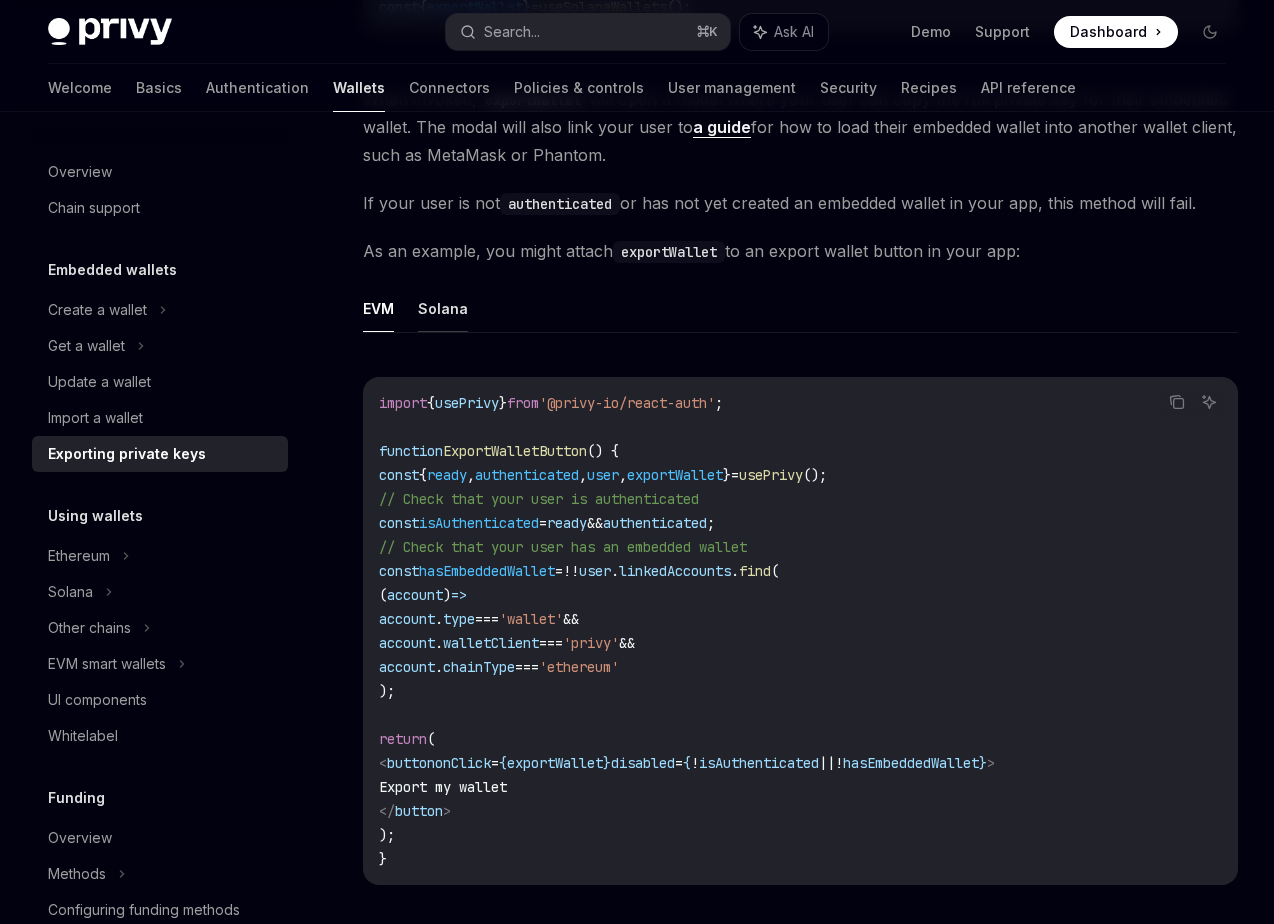 click on "Solana" at bounding box center [443, 308] 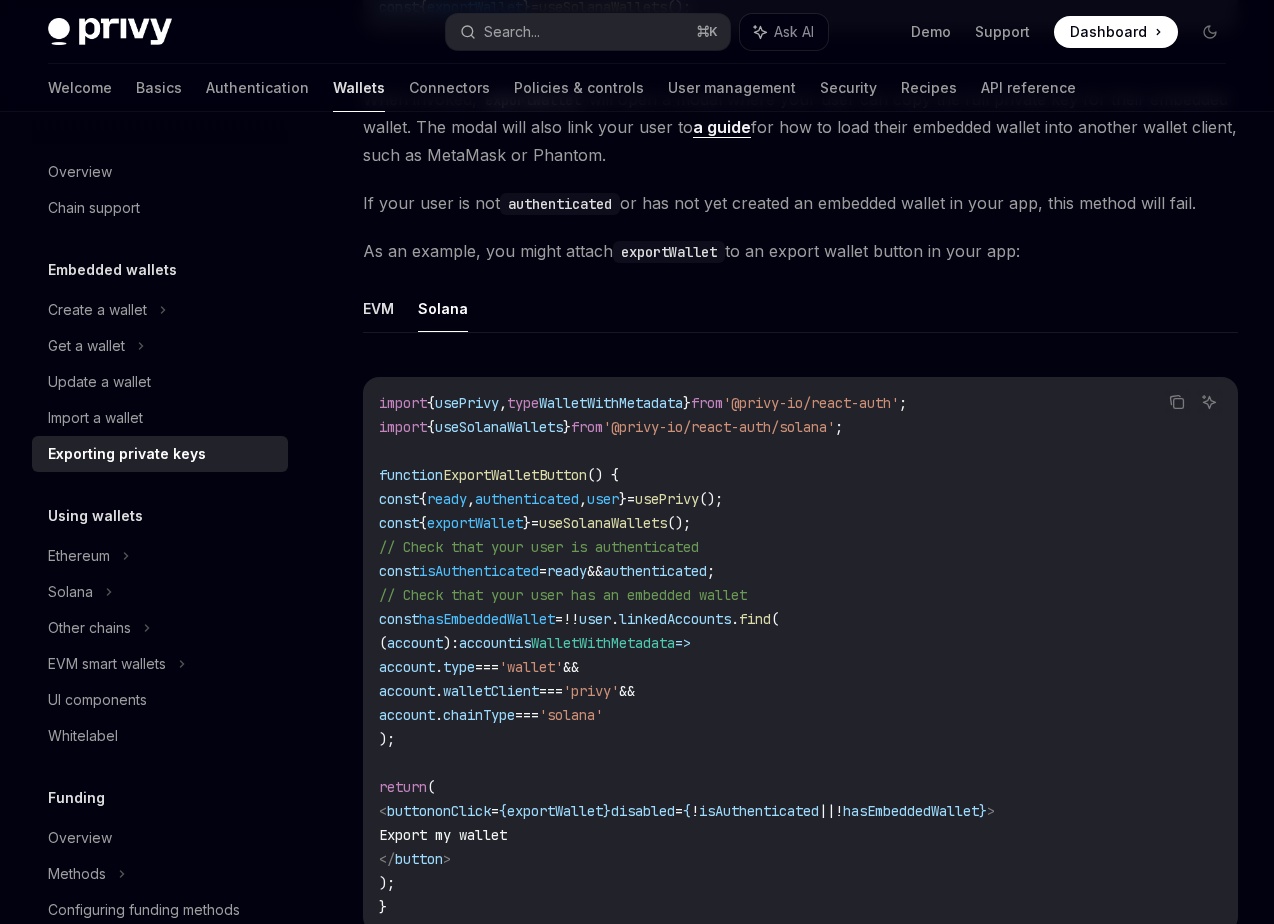 click on "If your user is not  authenticated  or has not yet created an embedded wallet in your app, this method will fail." at bounding box center [800, 203] 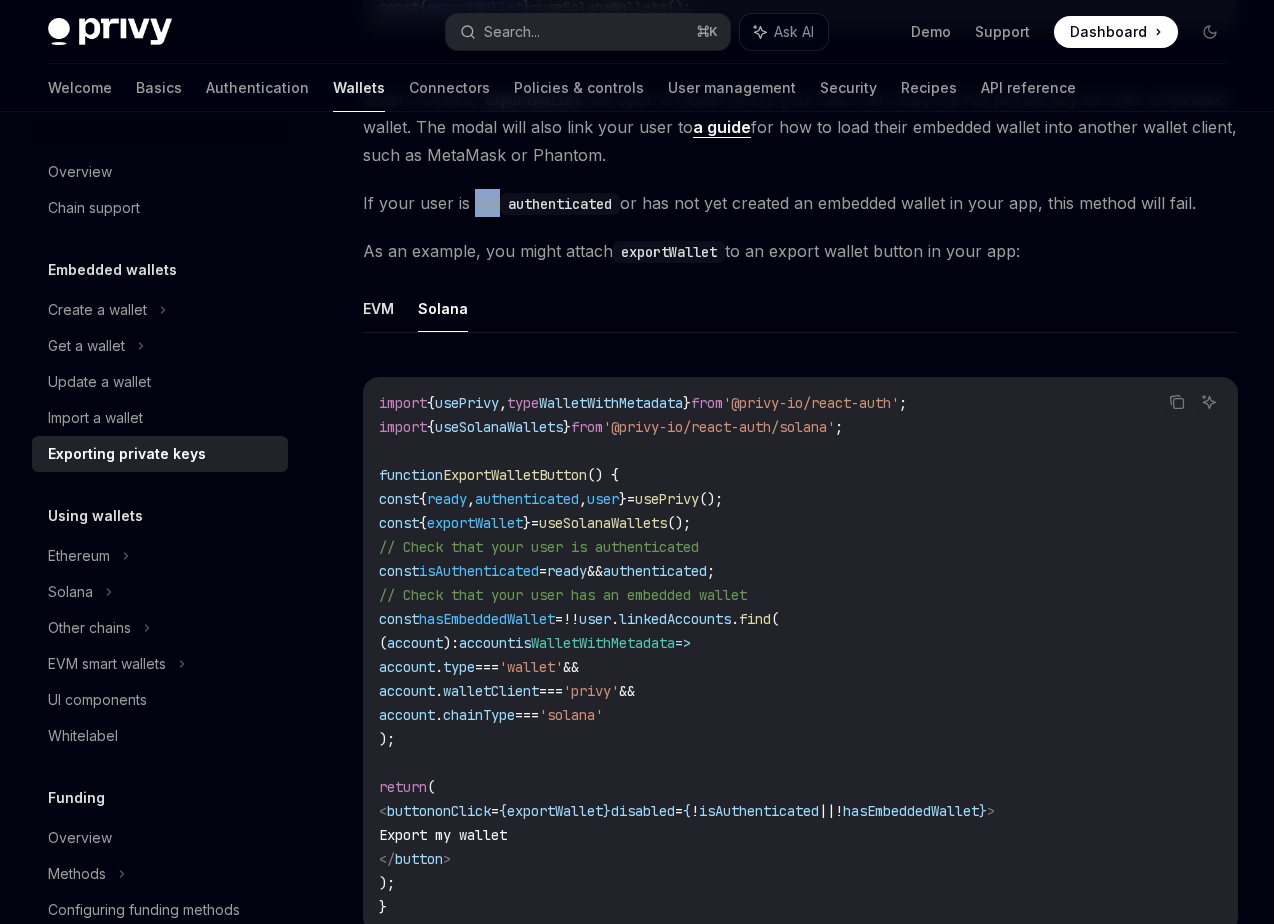 click on "If your user is not  authenticated  or has not yet created an embedded wallet in your app, this method will fail." at bounding box center [800, 203] 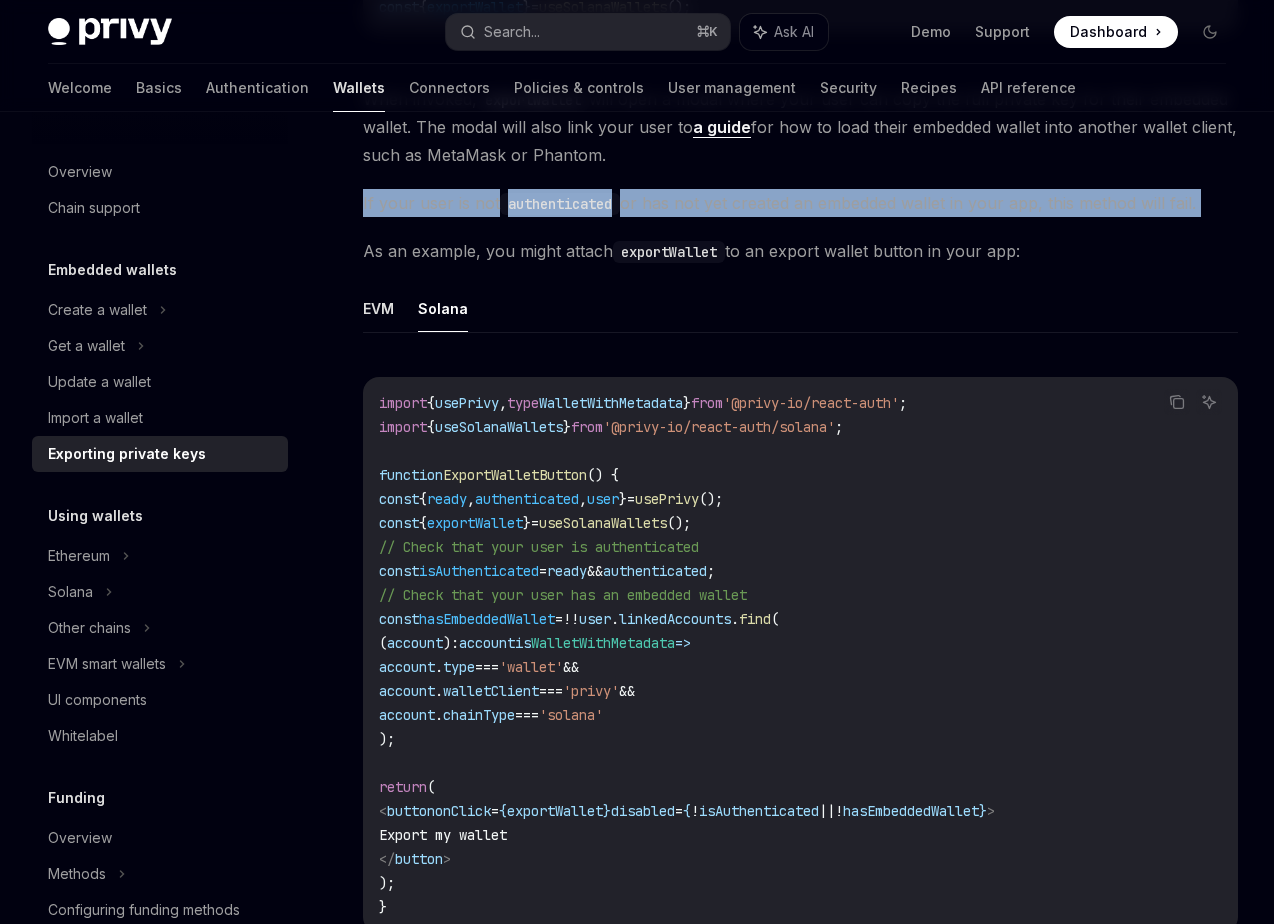 click on "If your user is not  authenticated  or has not yet created an embedded wallet in your app, this method will fail." at bounding box center (800, 203) 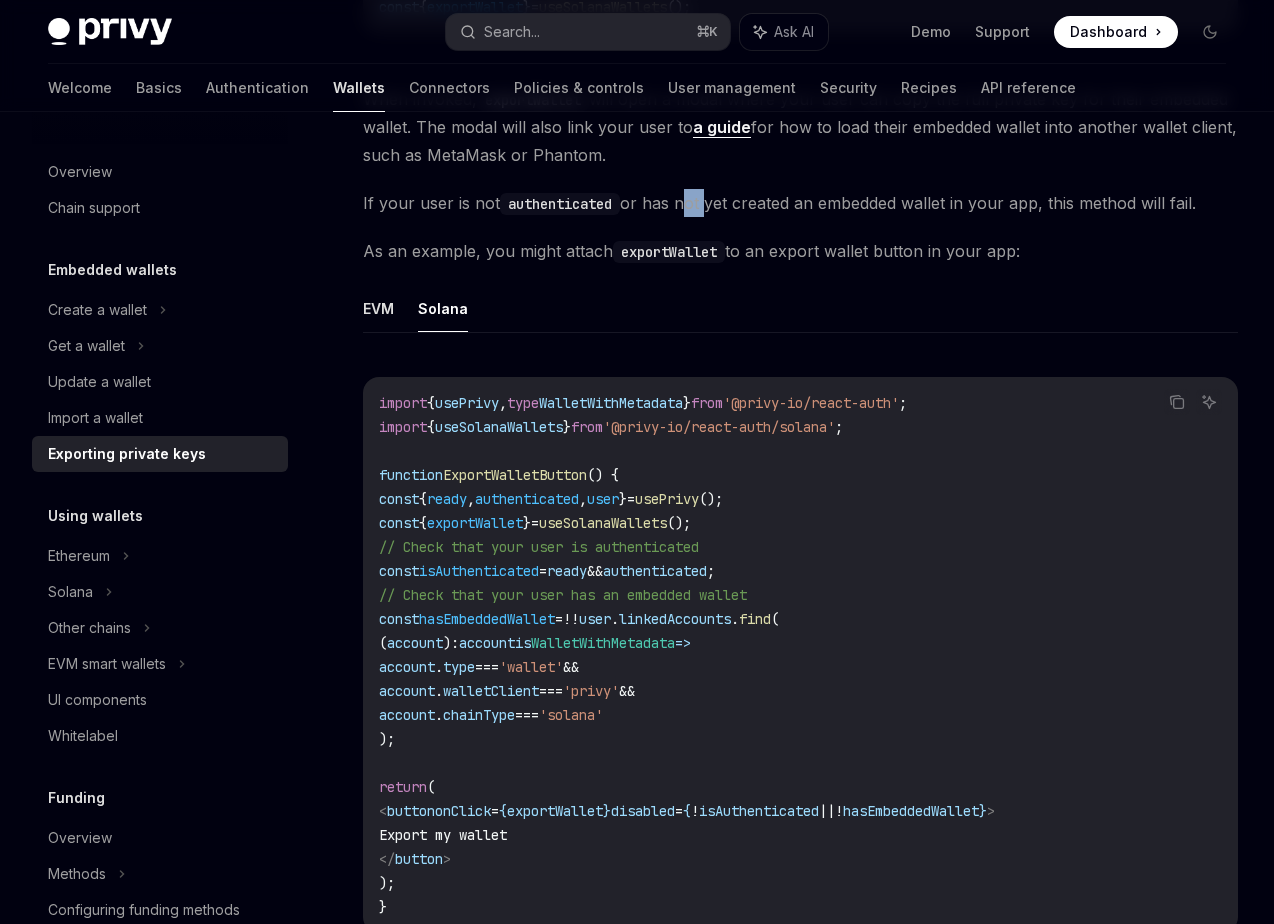 click on "If your user is not  authenticated  or has not yet created an embedded wallet in your app, this method will fail." at bounding box center (800, 203) 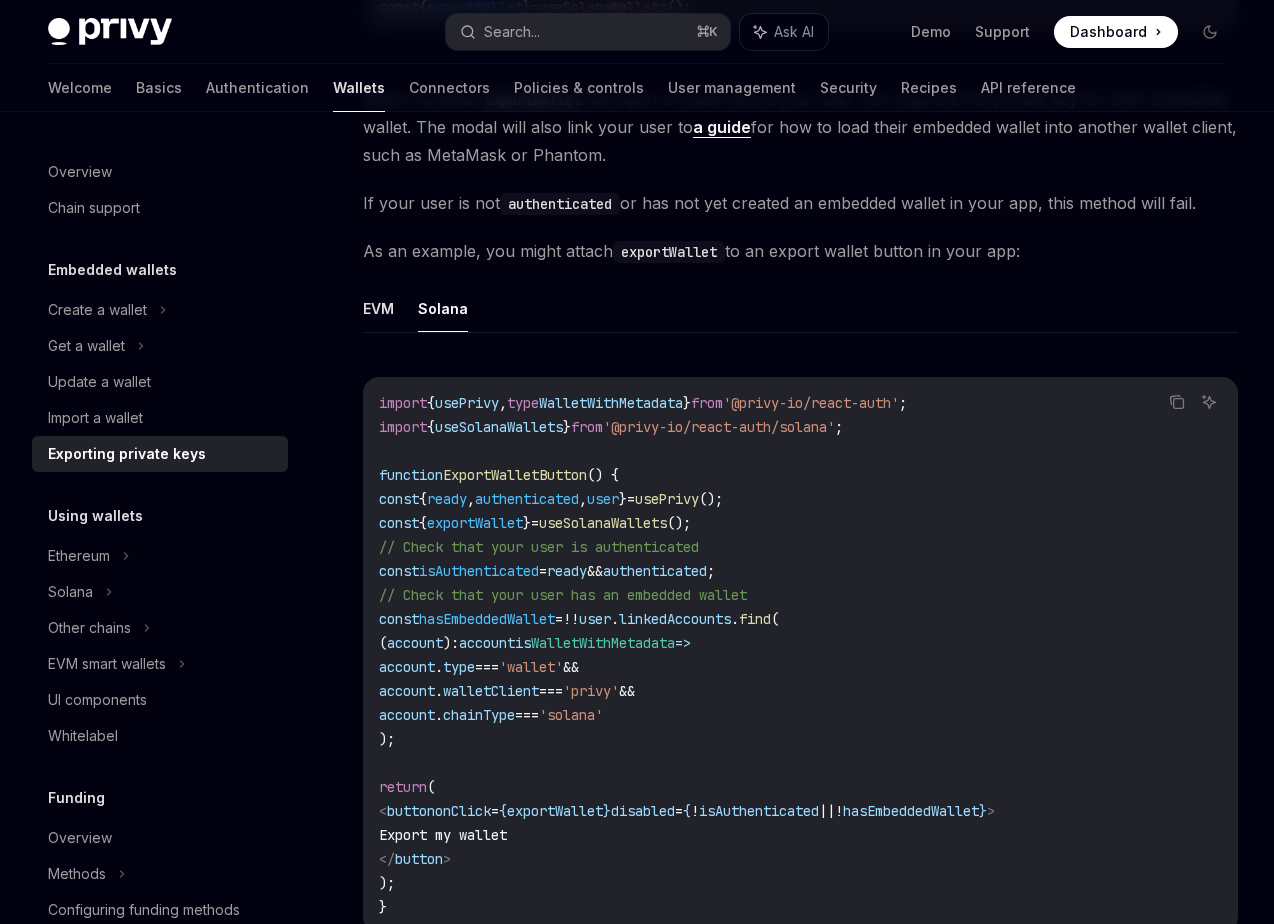 click on "If your user is not  authenticated  or has not yet created an embedded wallet in your app, this method will fail." at bounding box center [800, 203] 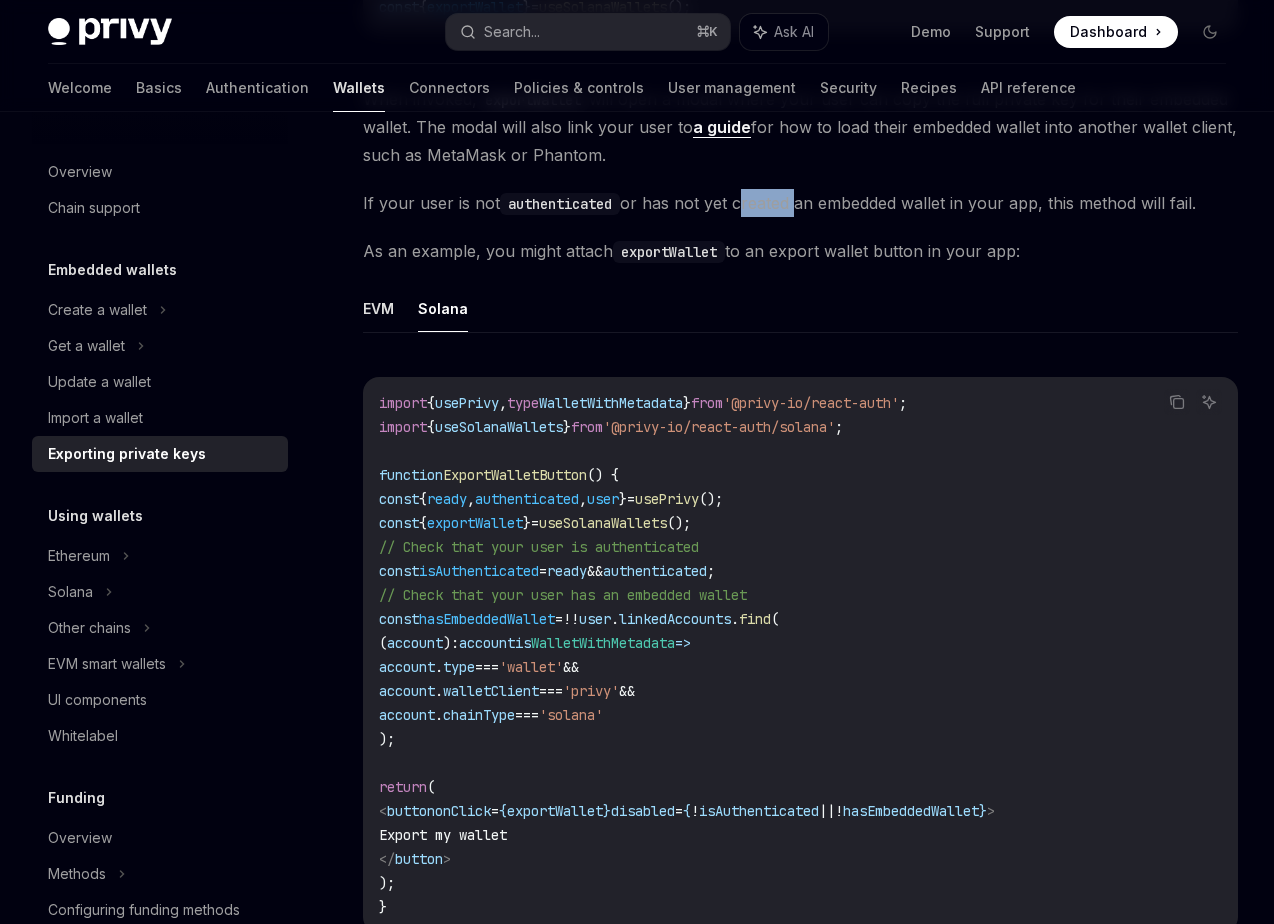 click on "If your user is not  authenticated  or has not yet created an embedded wallet in your app, this method will fail." at bounding box center (800, 203) 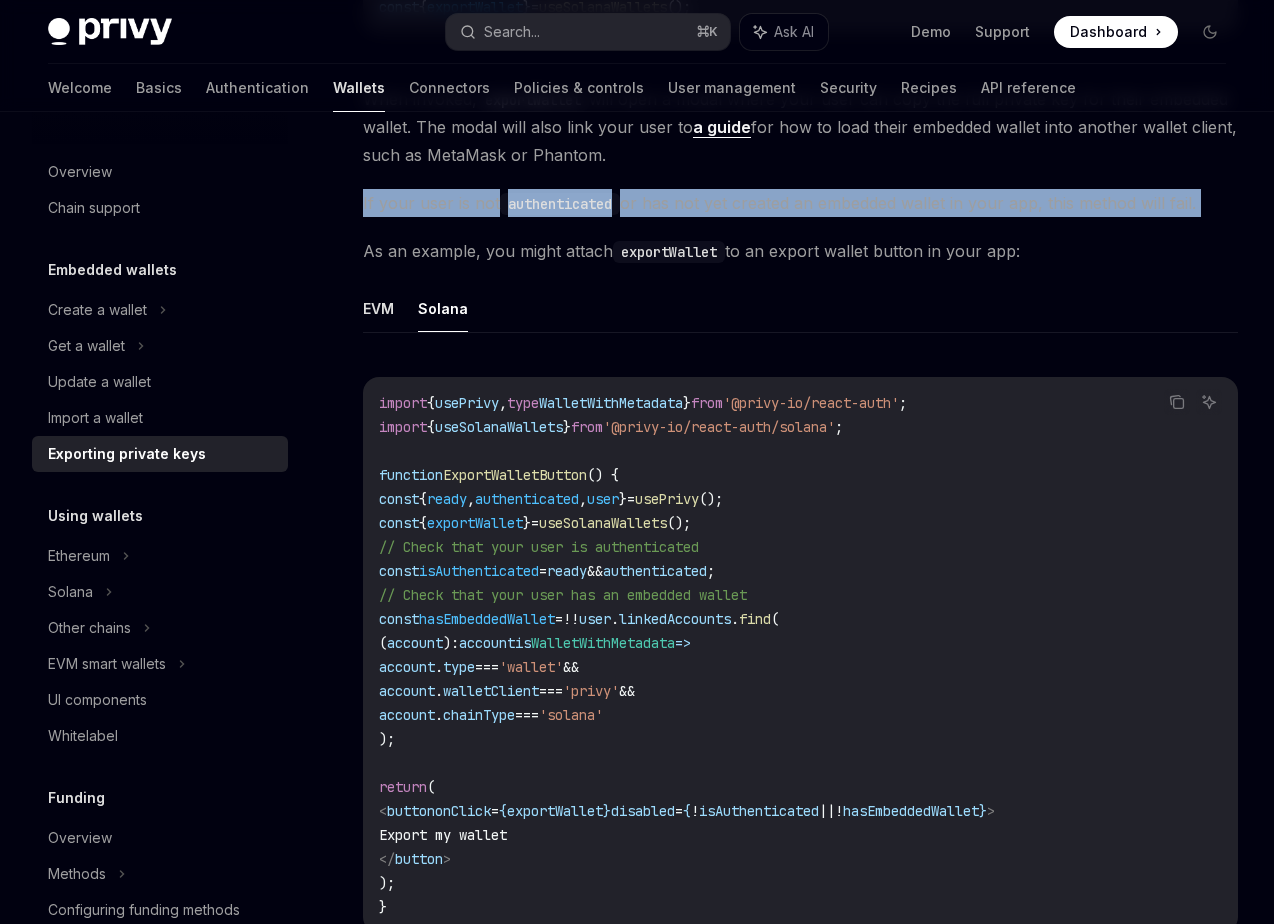 click on "If your user is not  authenticated  or has not yet created an embedded wallet in your app, this method will fail." at bounding box center (800, 203) 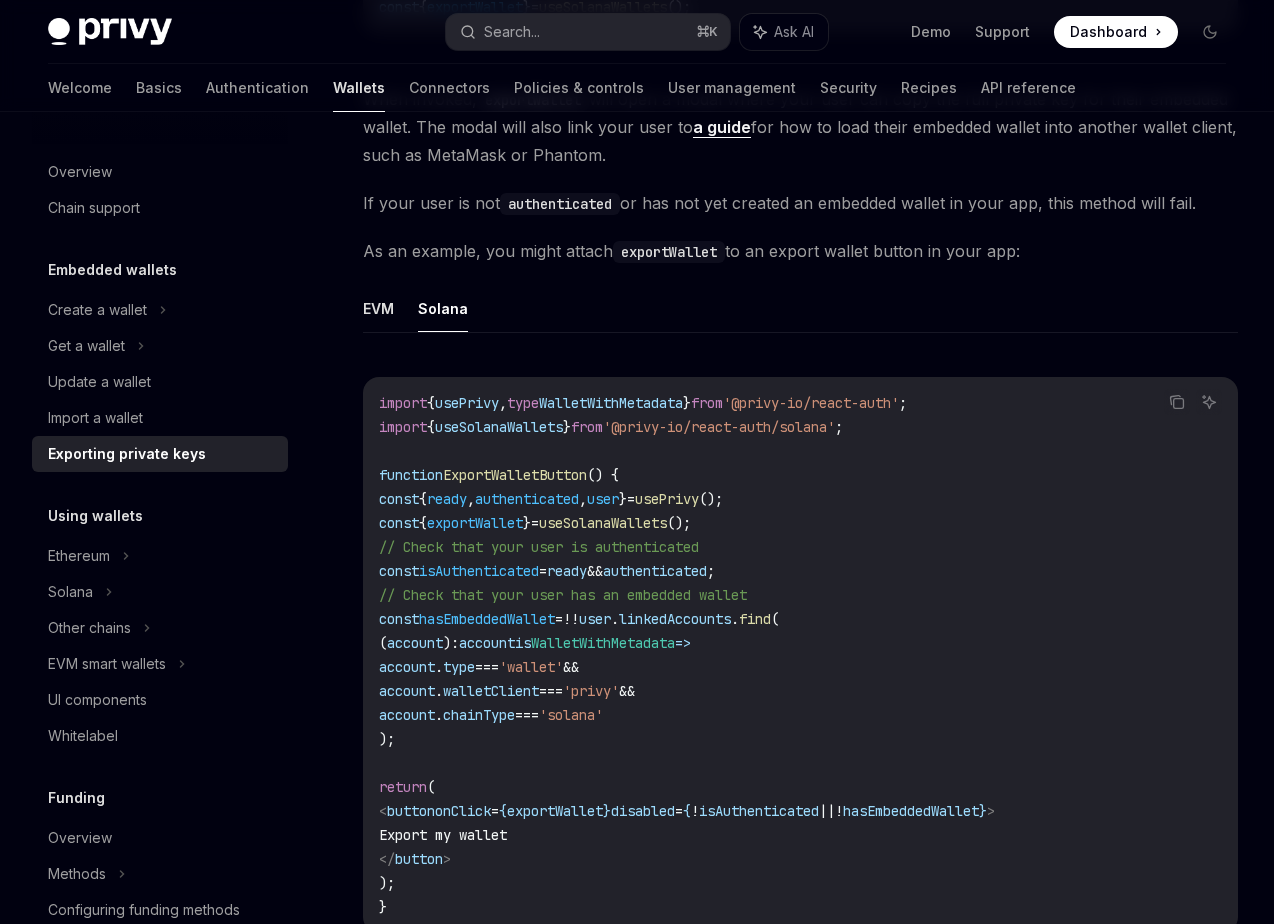 click on "As an example, you might attach  exportWallet  to an export wallet button in your app:" at bounding box center (800, 251) 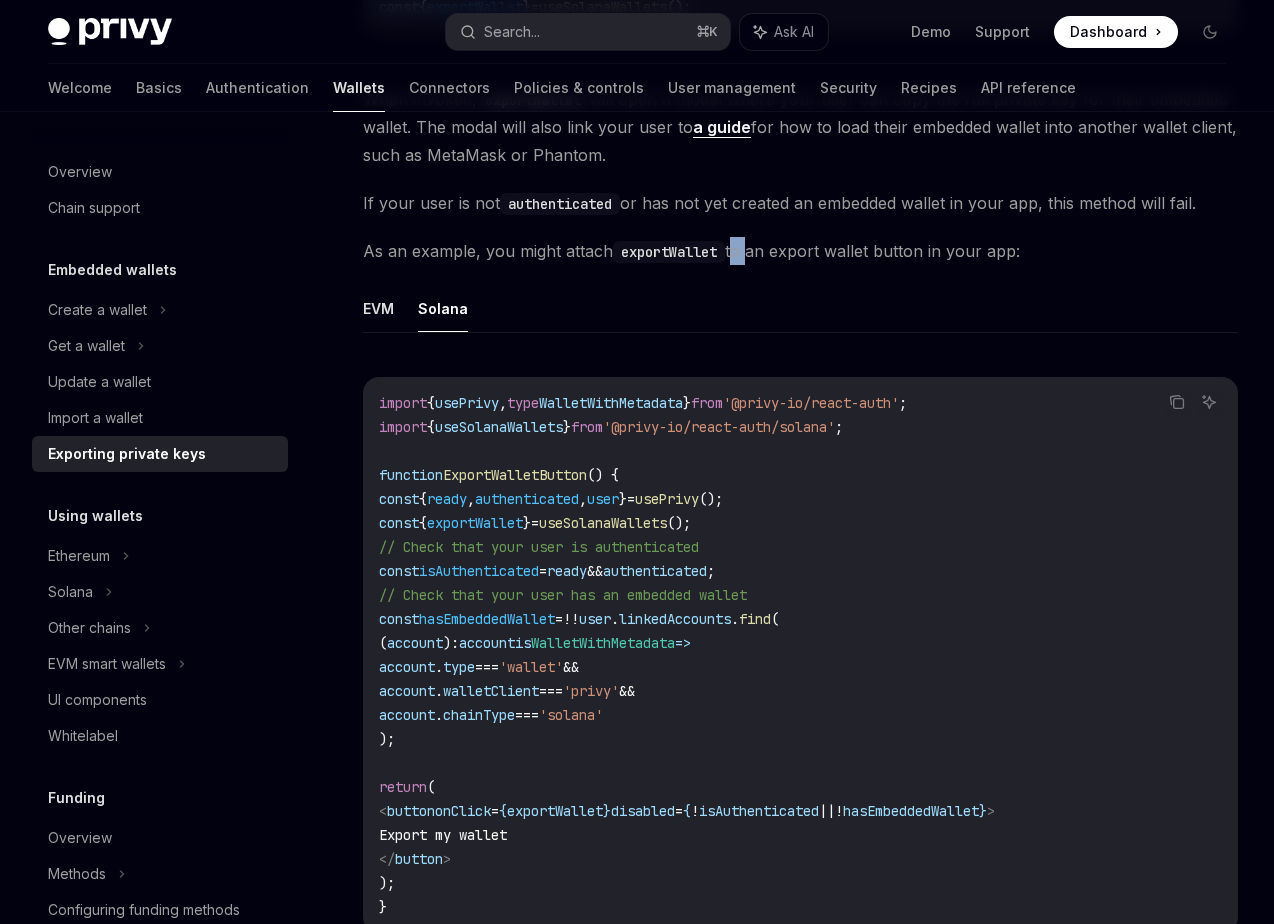 click on "As an example, you might attach  exportWallet  to an export wallet button in your app:" at bounding box center (800, 251) 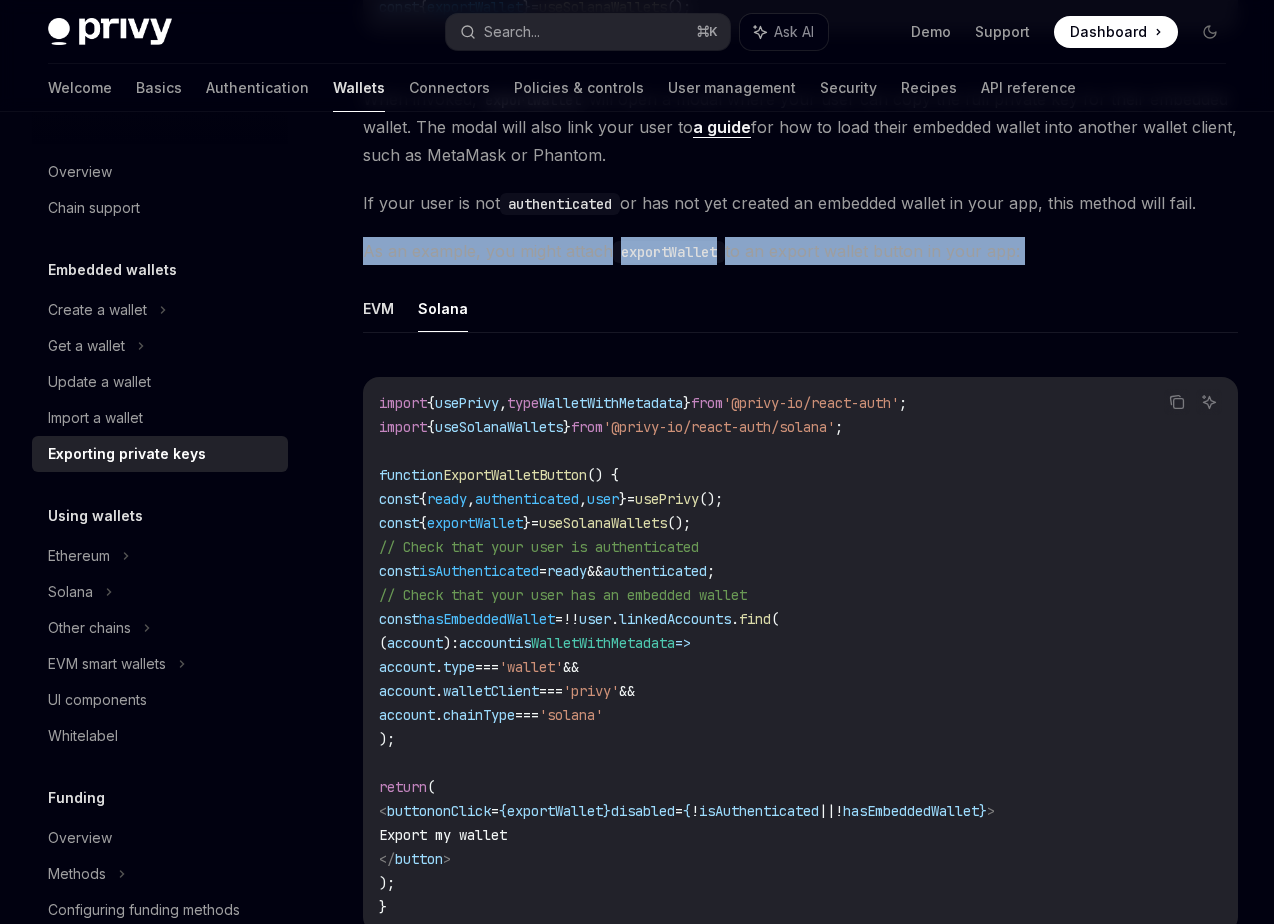 click on "As an example, you might attach  exportWallet  to an export wallet button in your app:" at bounding box center (800, 251) 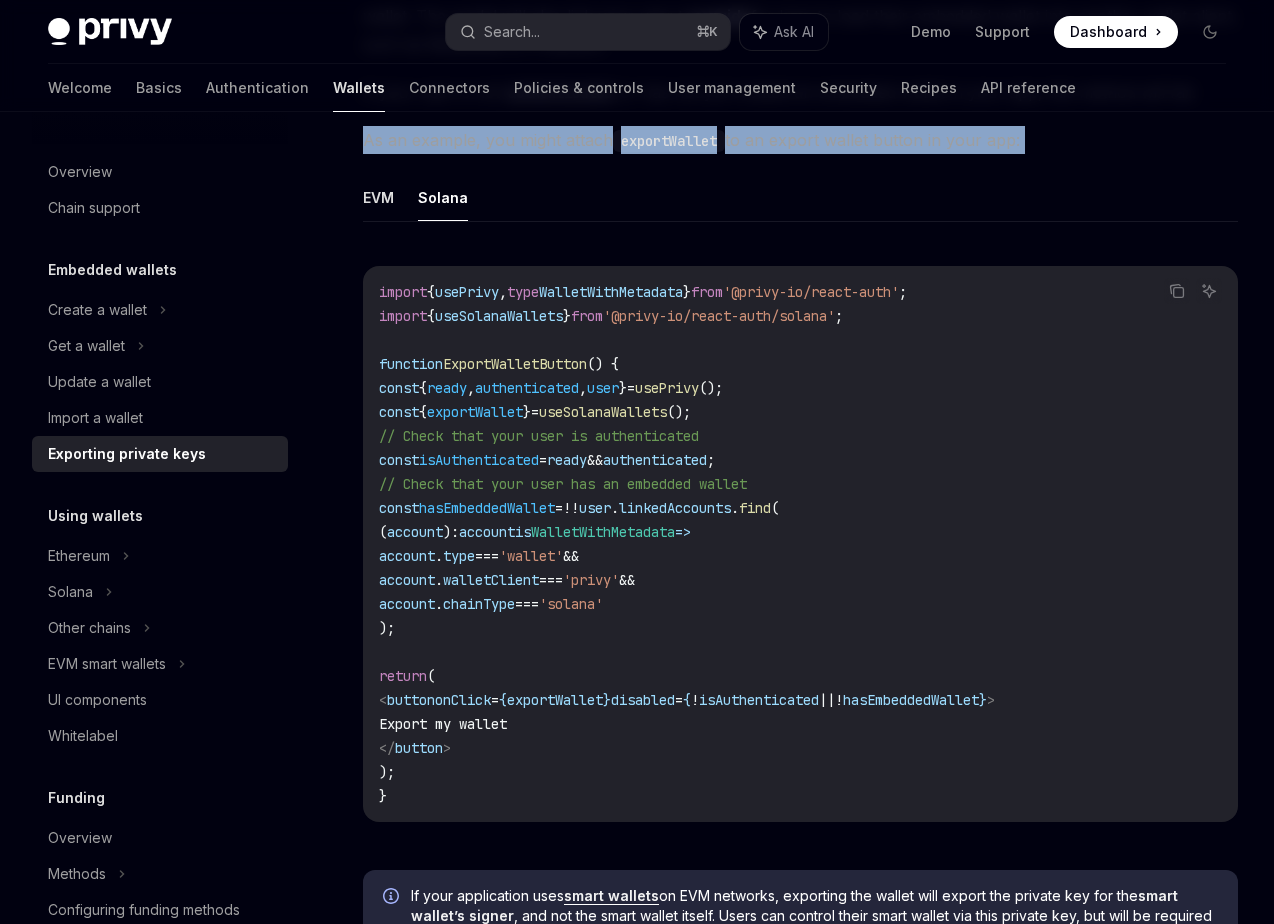 scroll, scrollTop: 836, scrollLeft: 0, axis: vertical 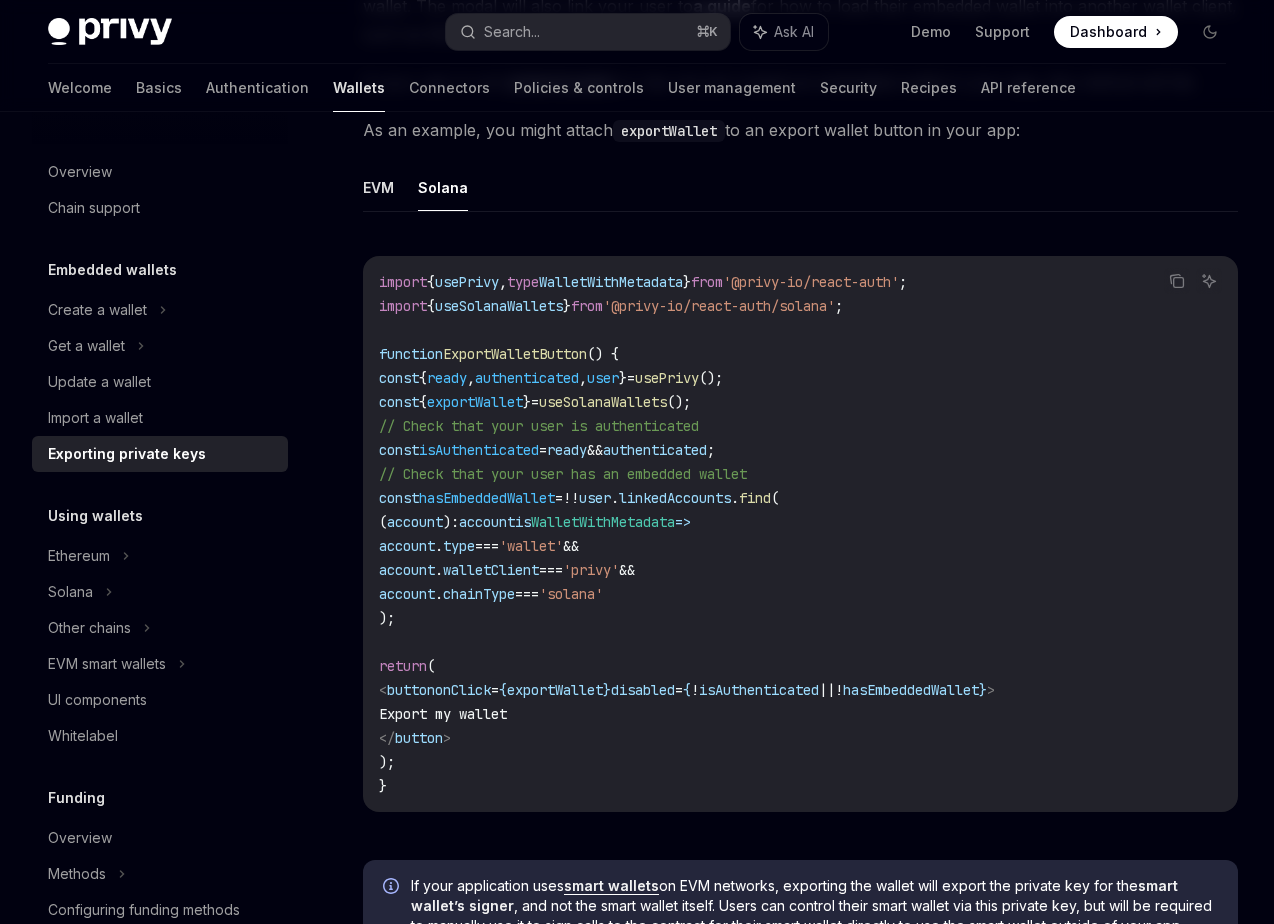 click on "isAuthenticated" at bounding box center (479, 450) 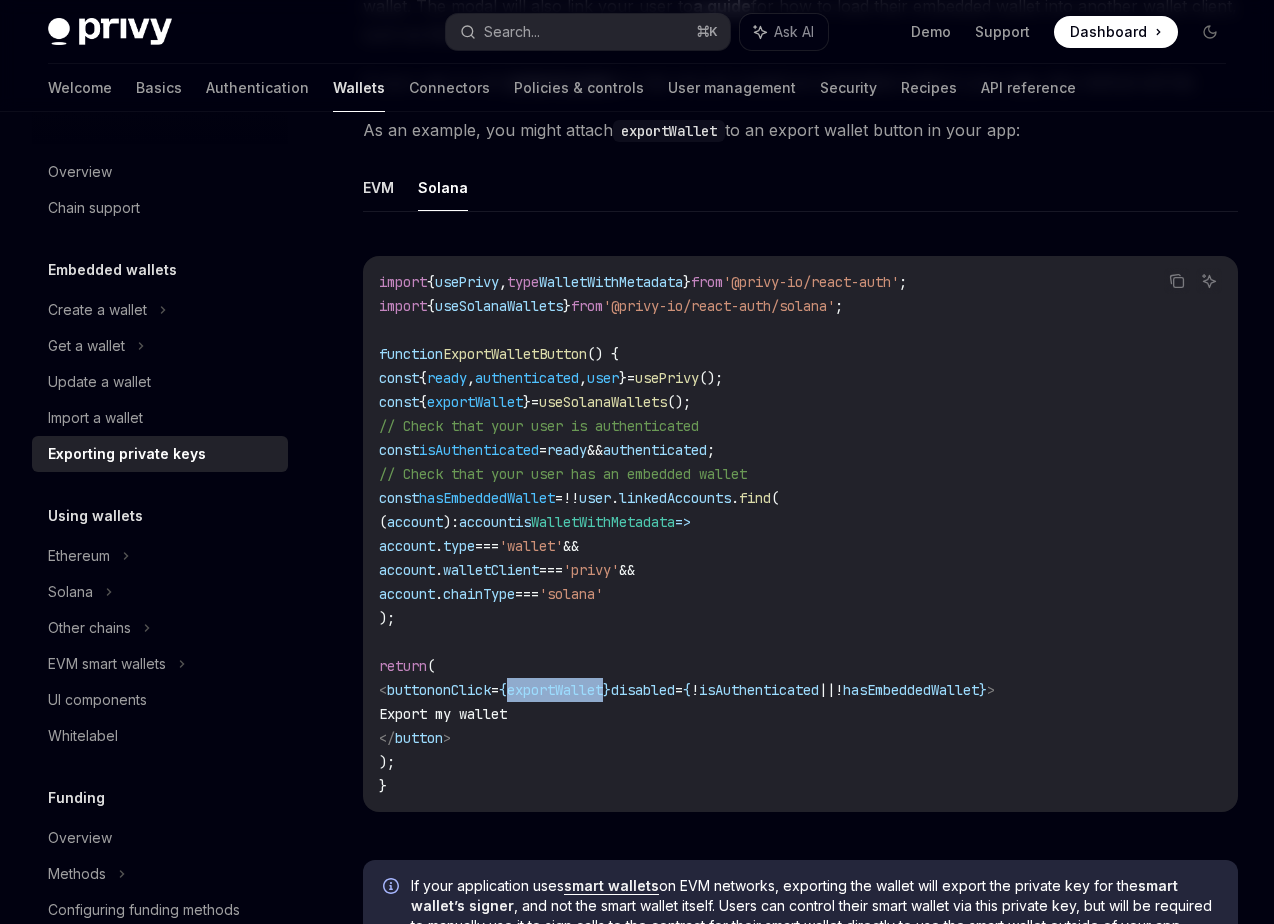 click on "exportWallet" at bounding box center [555, 690] 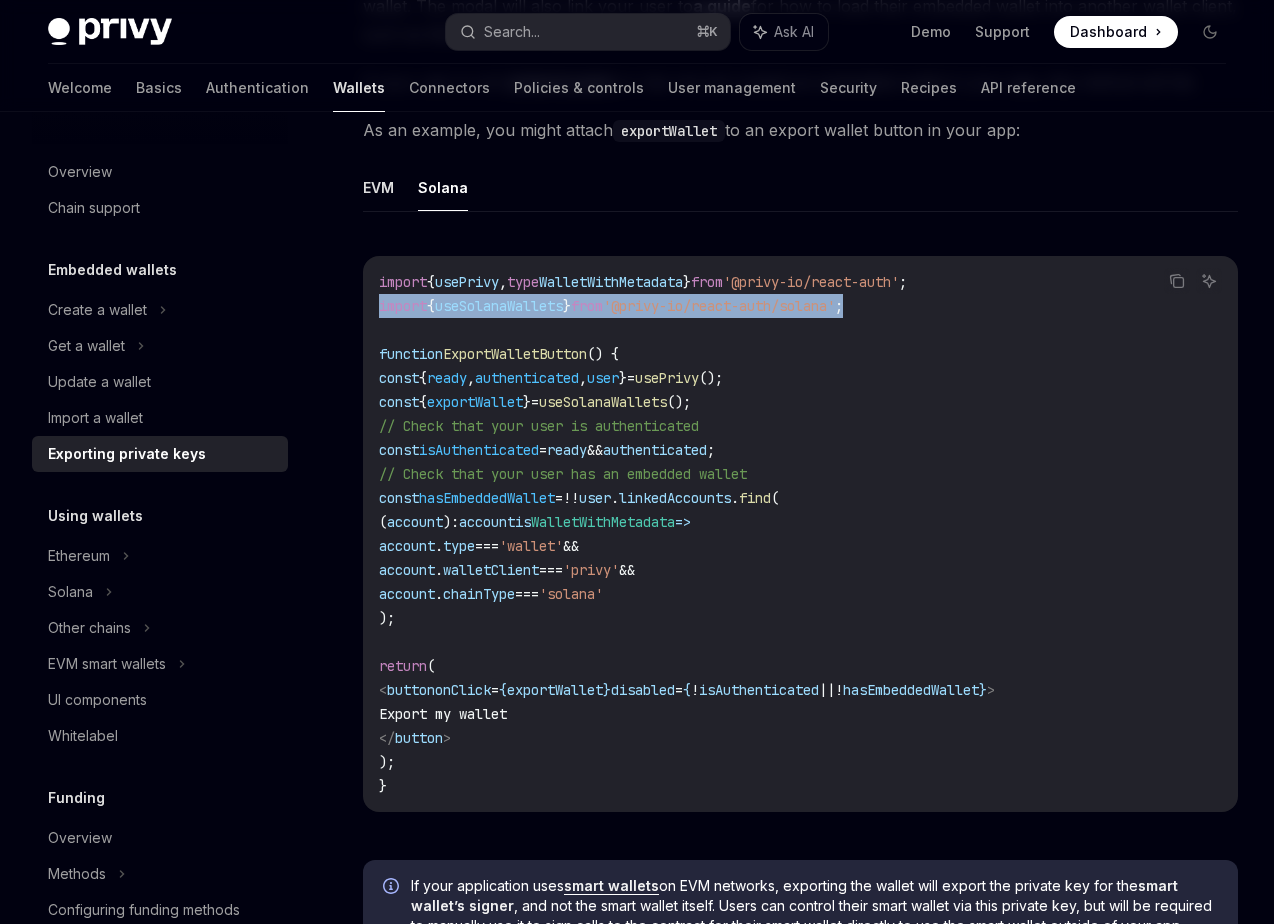 drag, startPoint x: 913, startPoint y: 309, endPoint x: 377, endPoint y: 309, distance: 536 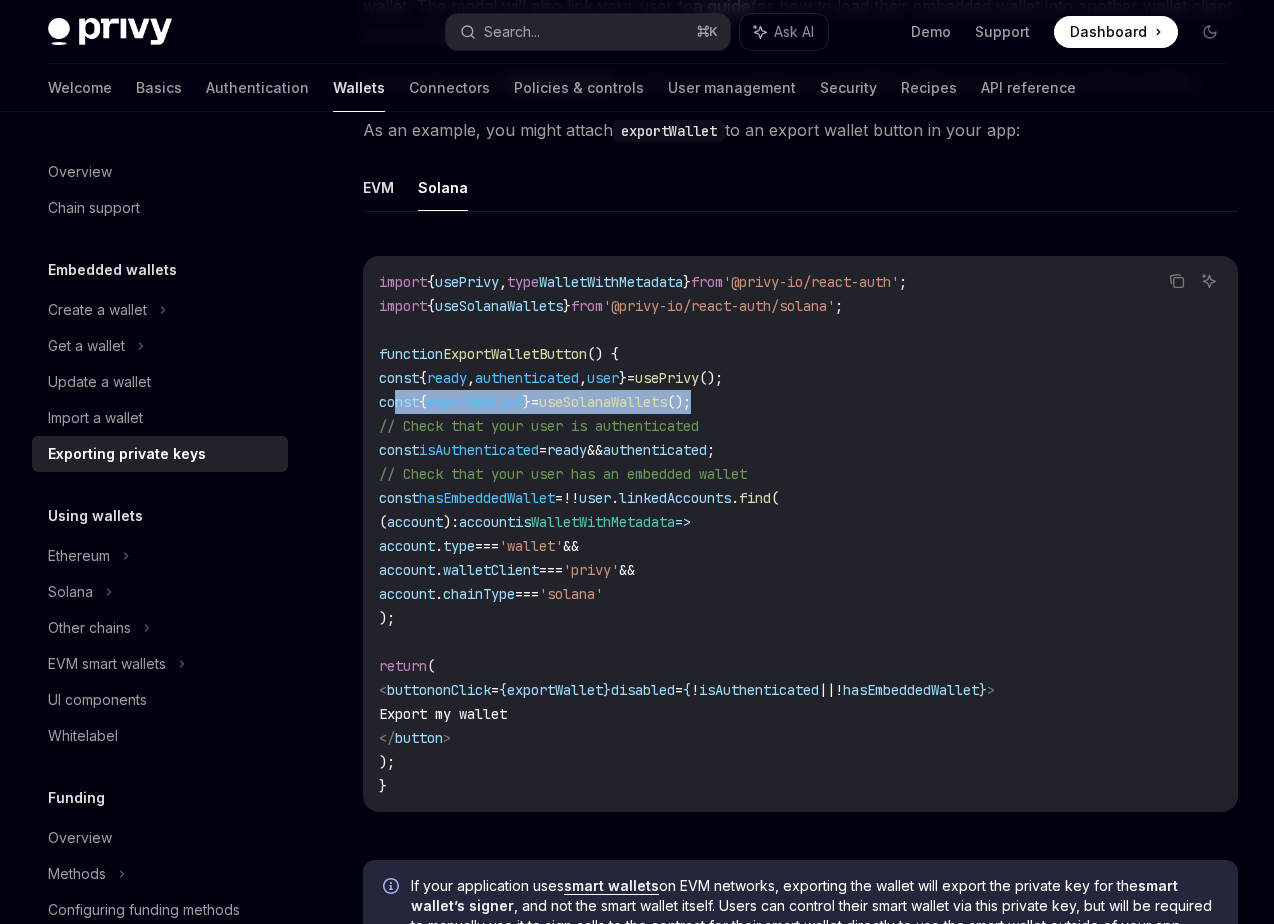 drag, startPoint x: 752, startPoint y: 401, endPoint x: 392, endPoint y: 404, distance: 360.0125 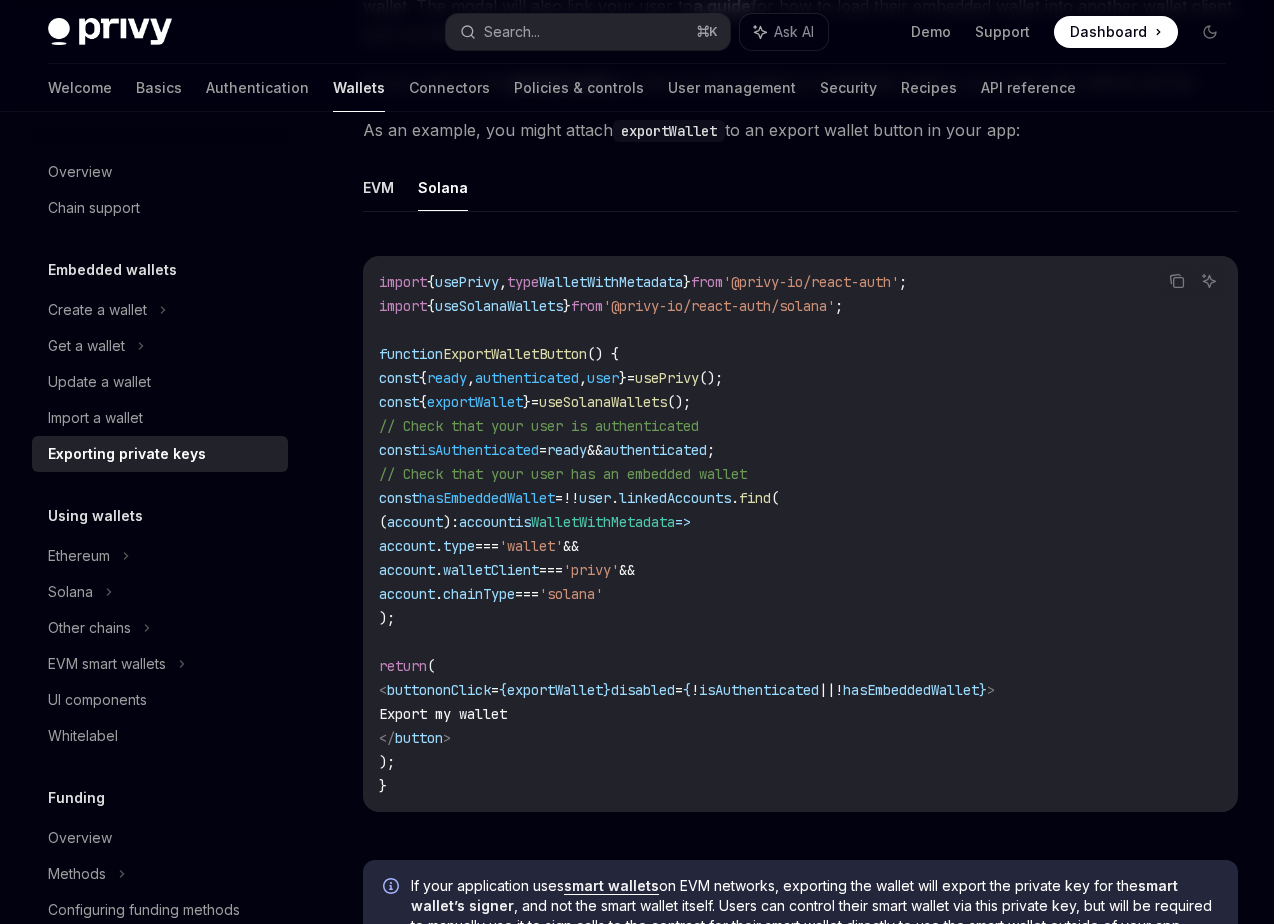click on "exportWallet" at bounding box center (555, 690) 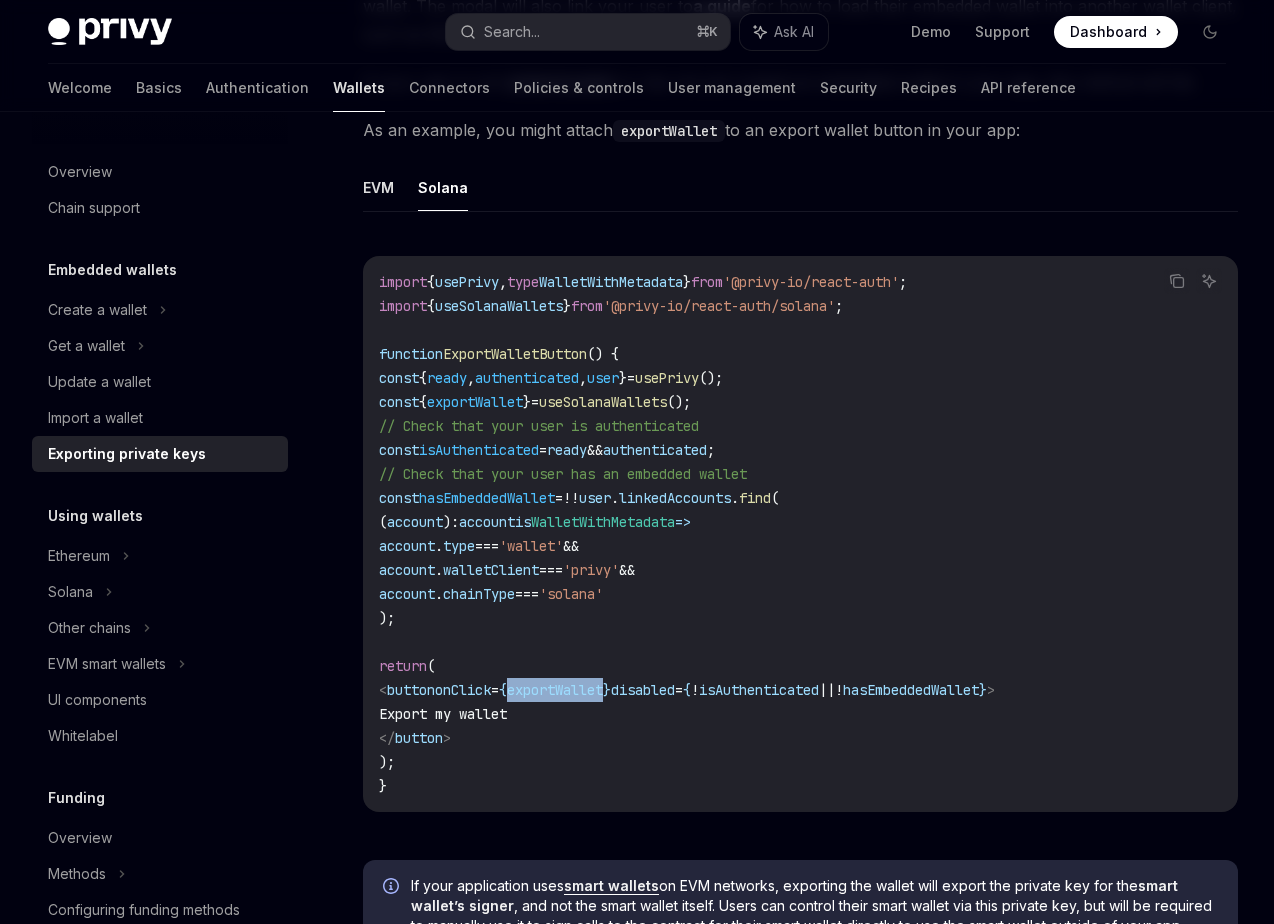 click on "exportWallet" at bounding box center [555, 690] 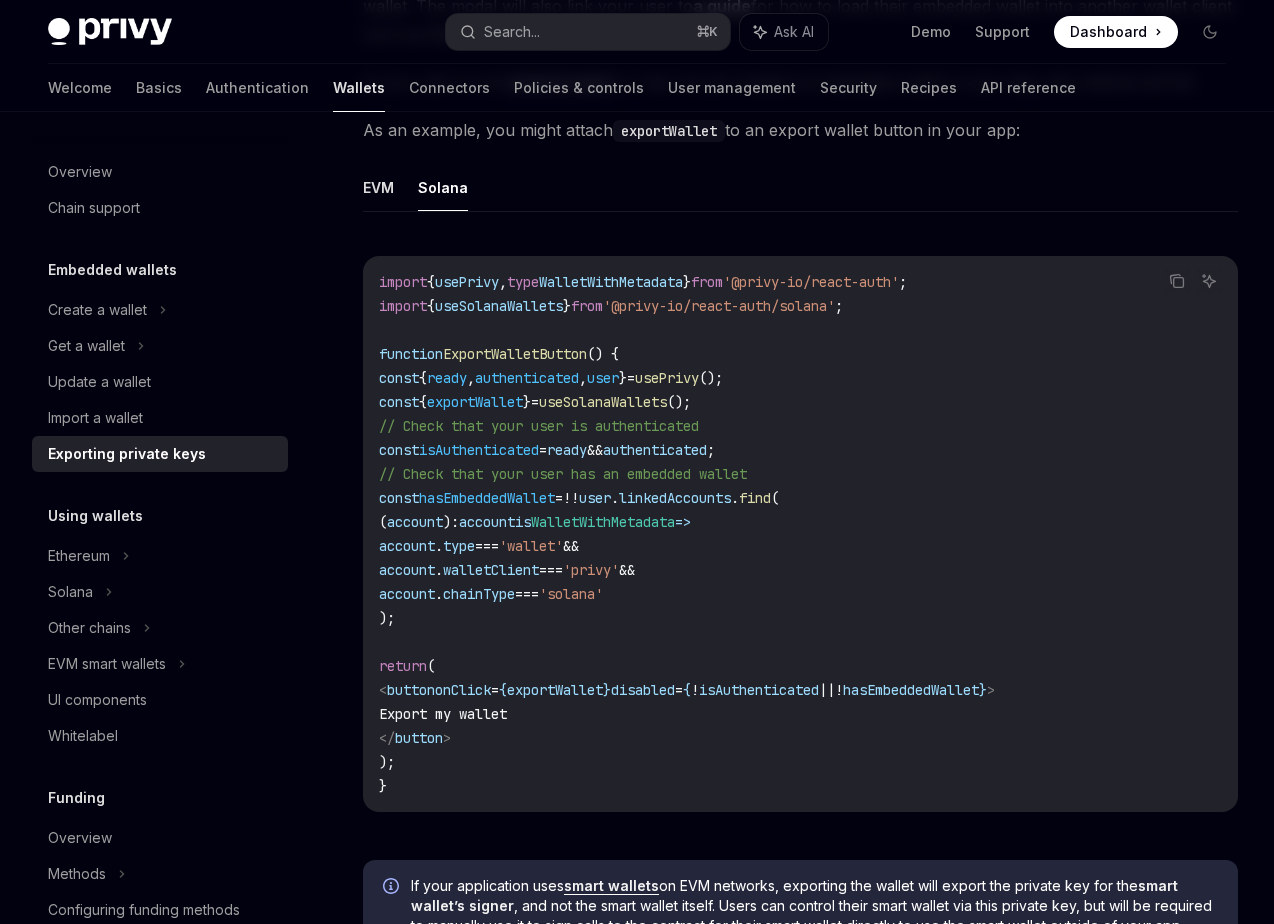 click on "import  { usePrivy ,  type  WalletWithMetadata }  from  '@privy-io/react-auth' ;
import  { useSolanaWallets }  from  '@privy-io/react-auth/solana' ;
function  ExportWalletButton () {
const  { ready ,  authenticated ,  user }  =  usePrivy ();
const  { exportWallet }  =  useSolanaWallets ();
// Check that your user is authenticated
const  isAuthenticated  =  ready  &&  authenticated ;
// Check that your user has an embedded wallet
const  hasEmbeddedWallet  =  !! user . linkedAccounts . find (
( account ) :  account  is  WalletWithMetadata  =>
account . type  ===  'wallet'  &&
account . walletClient  ===  'privy'  &&
account . chainType  ===  'solana'
);
return  (
< button  onClick = { exportWallet }  disabled = { ! isAuthenticated  ||  ! hasEmbeddedWallet } >
Export my wallet
</ button >
);
}" at bounding box center (800, -138) 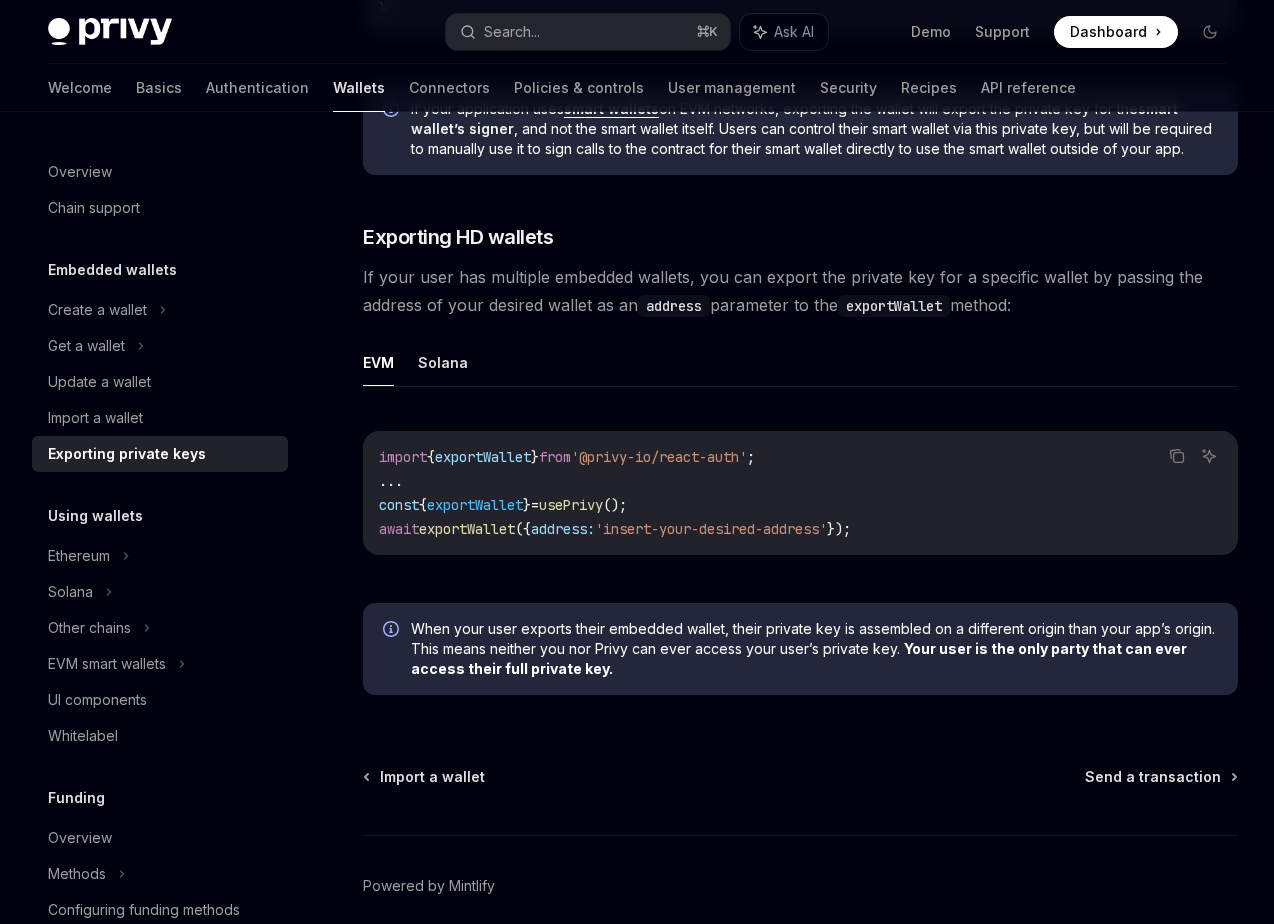 scroll, scrollTop: 1618, scrollLeft: 0, axis: vertical 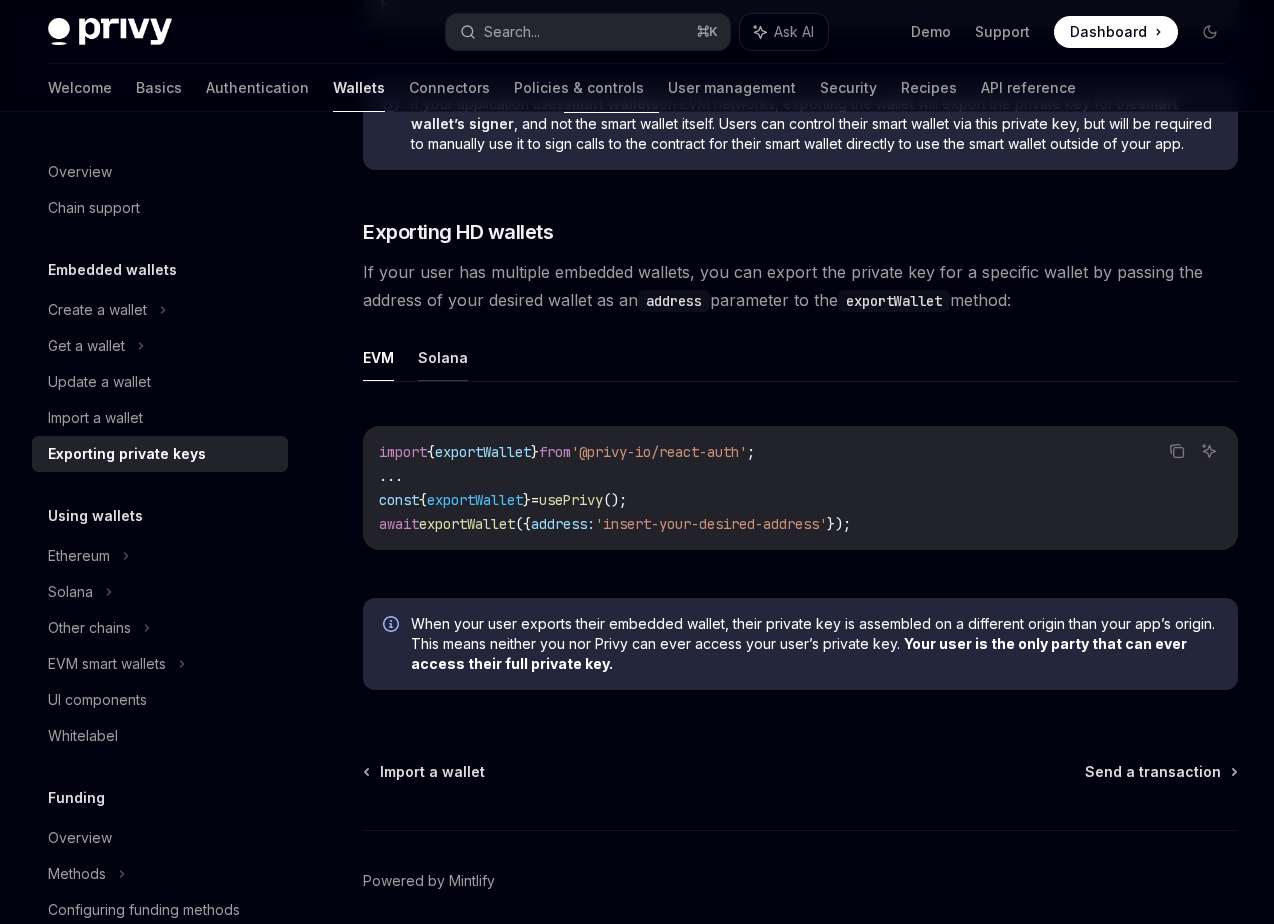 click on "Solana" at bounding box center [443, 357] 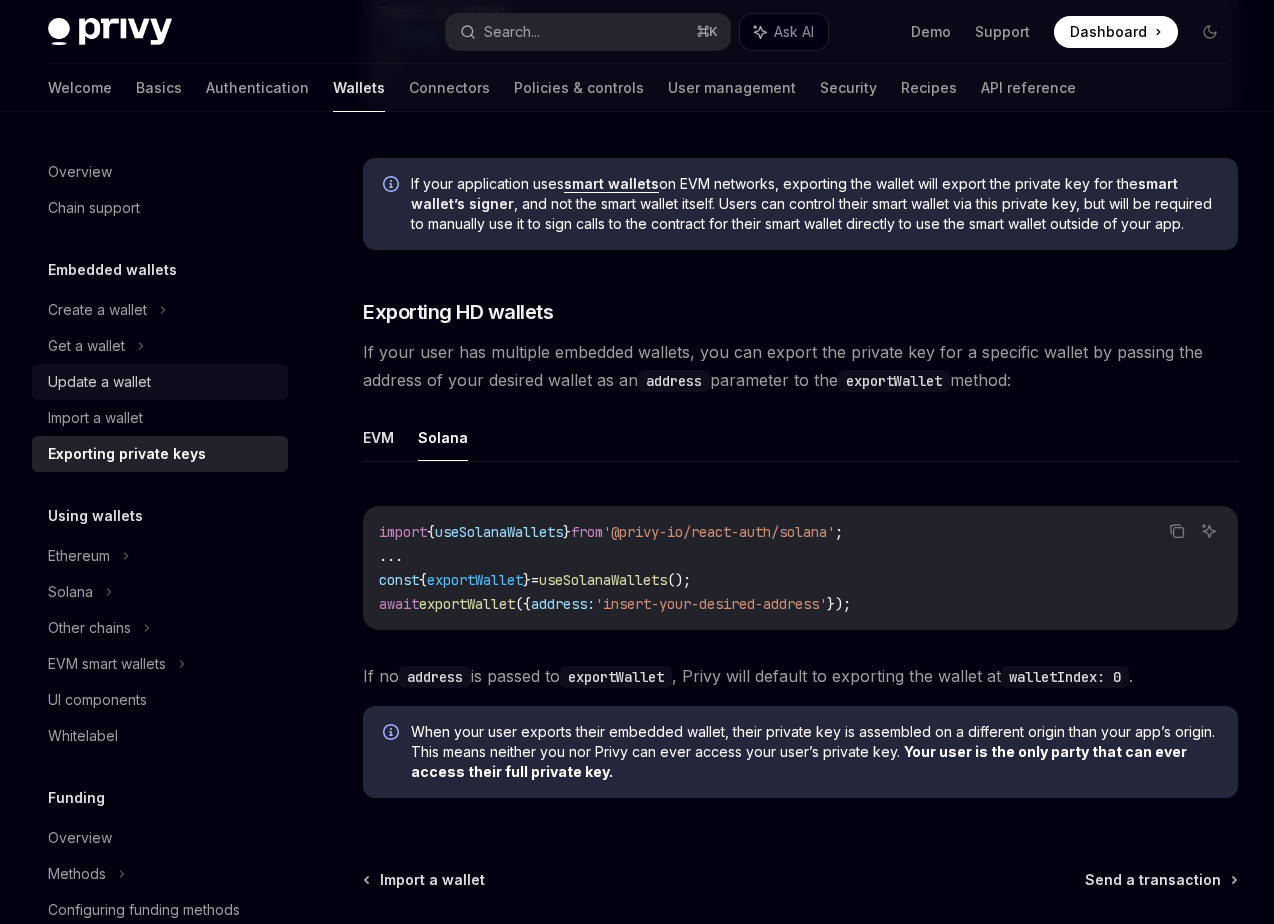 scroll, scrollTop: 1525, scrollLeft: 0, axis: vertical 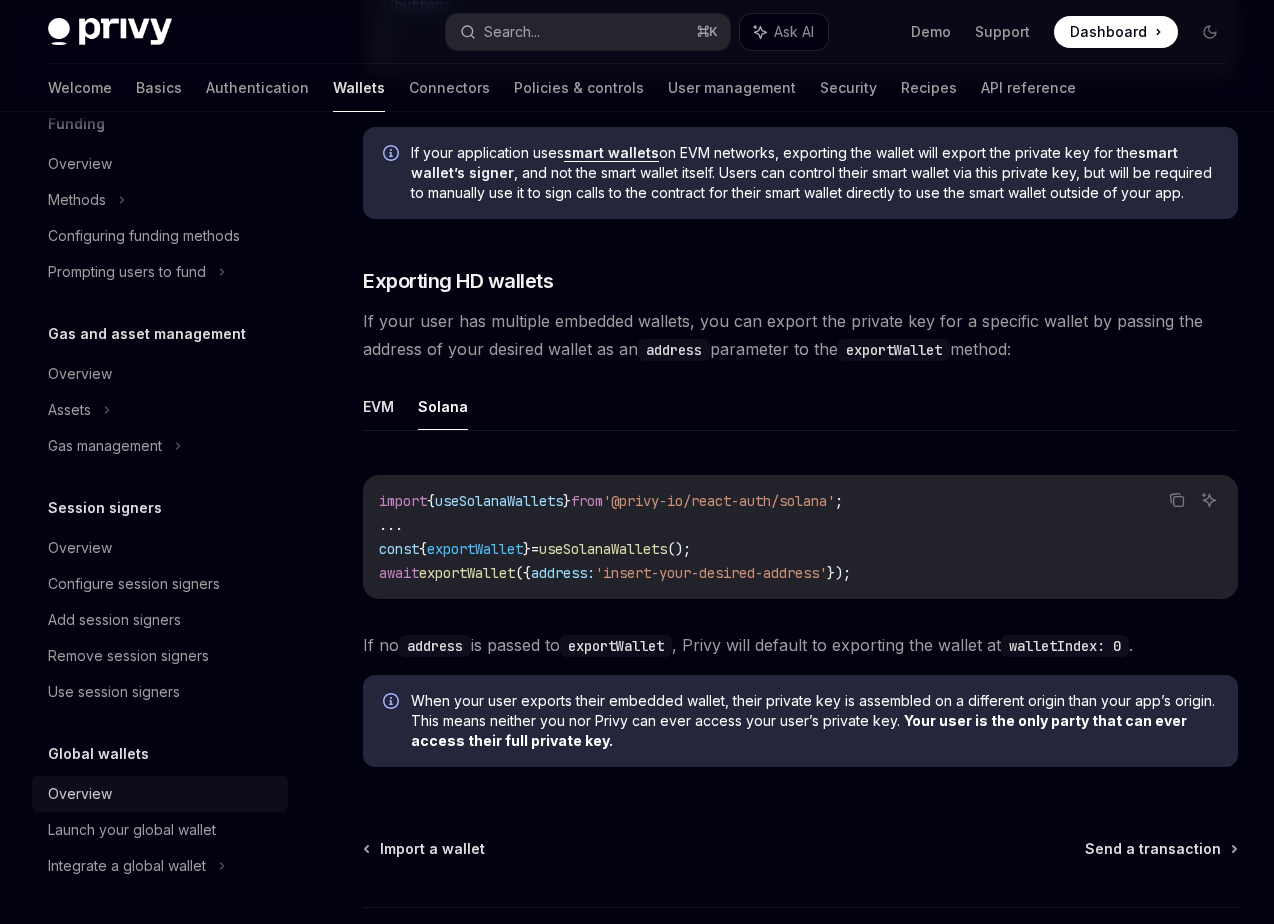 click on "Overview" at bounding box center [162, 794] 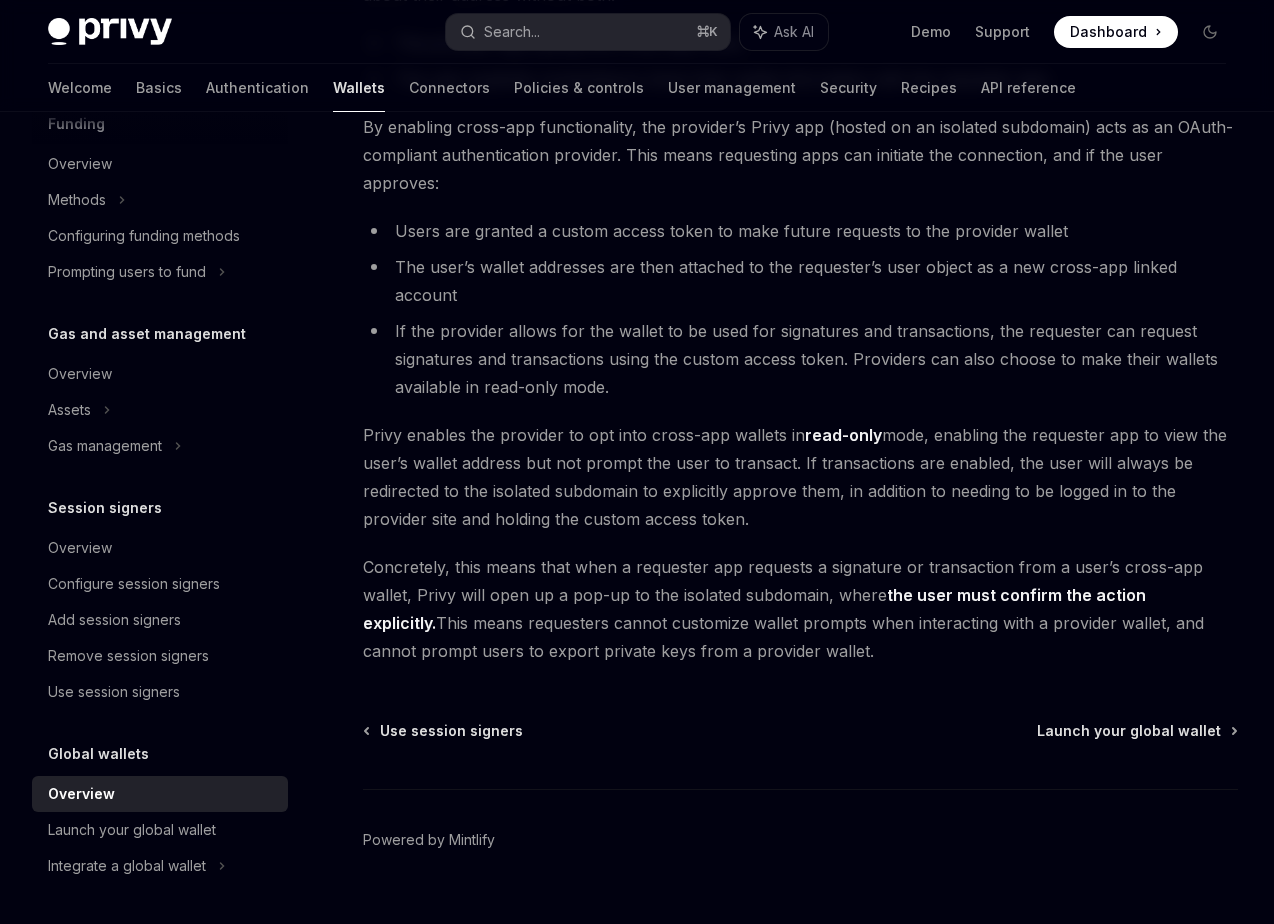 scroll, scrollTop: 1580, scrollLeft: 0, axis: vertical 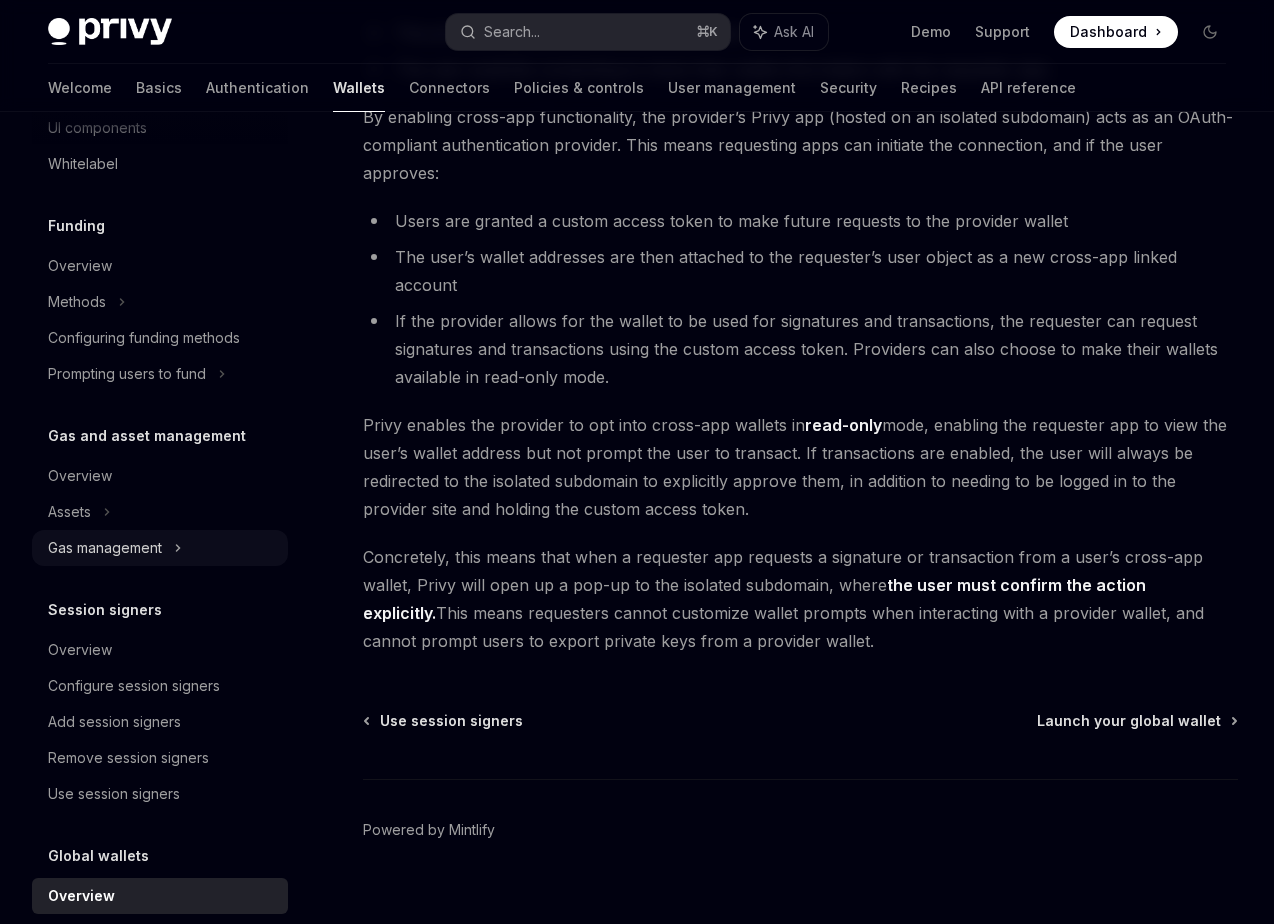 click on "Gas management" at bounding box center (160, 56) 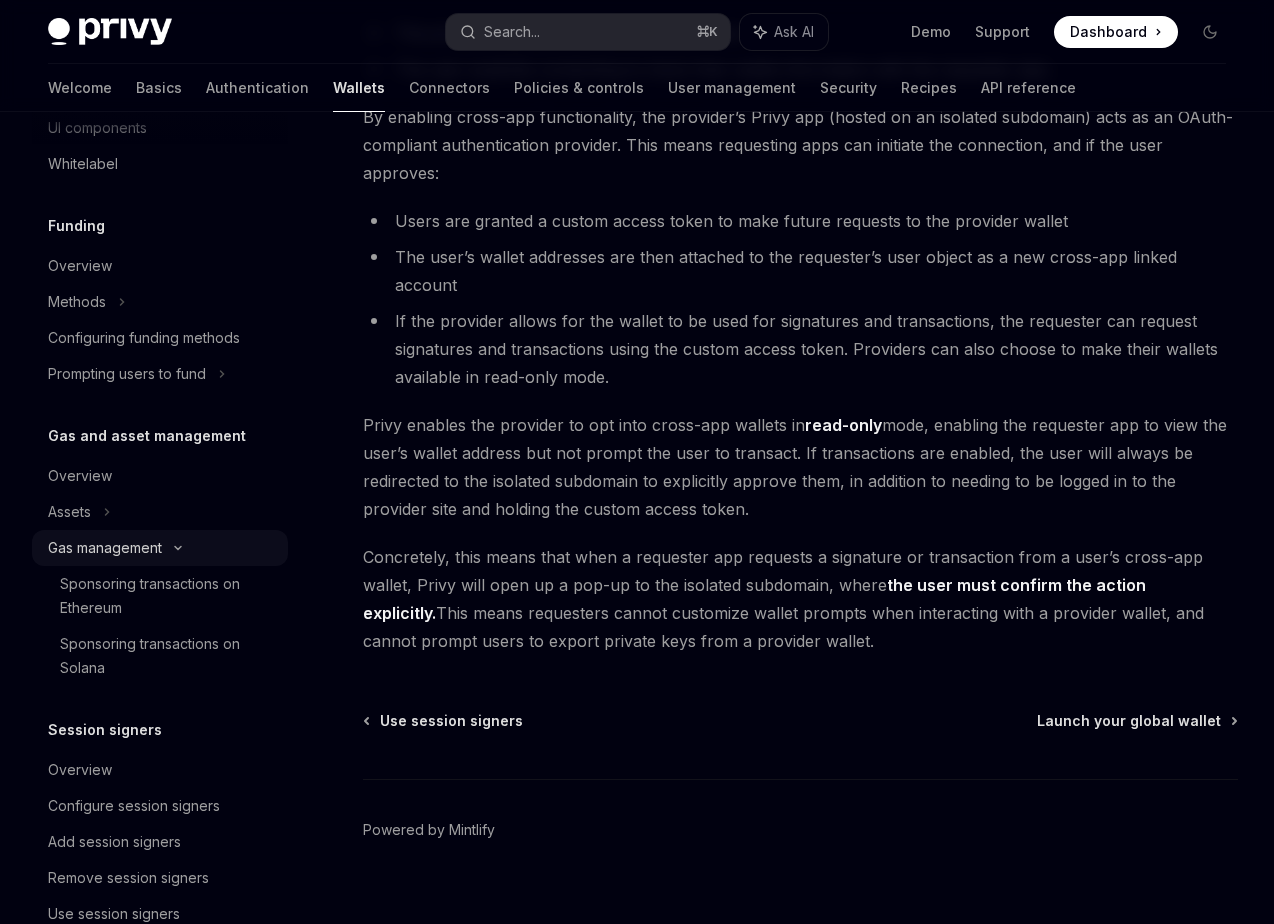 scroll, scrollTop: 0, scrollLeft: 0, axis: both 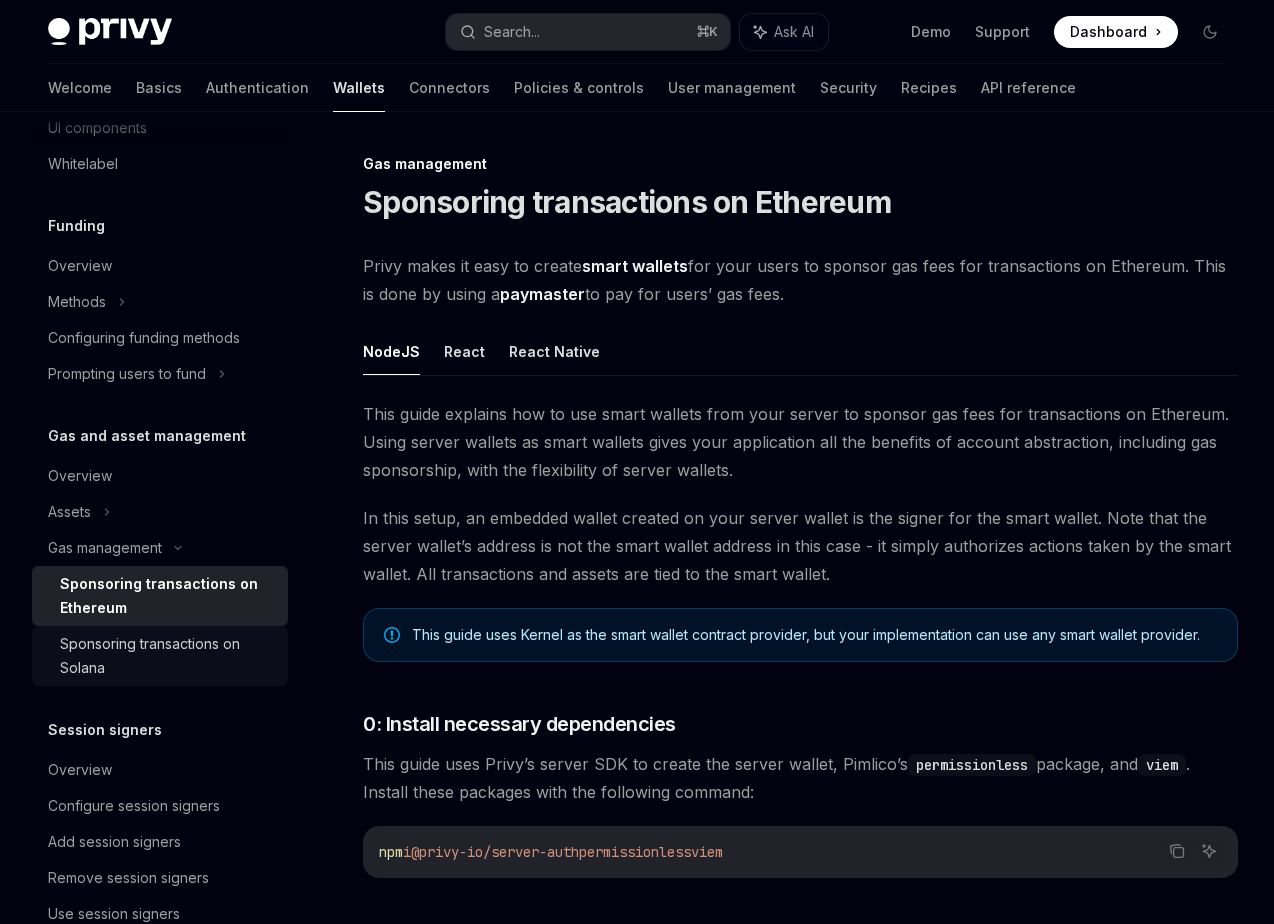 click on "Sponsoring transactions on Solana" at bounding box center (160, 656) 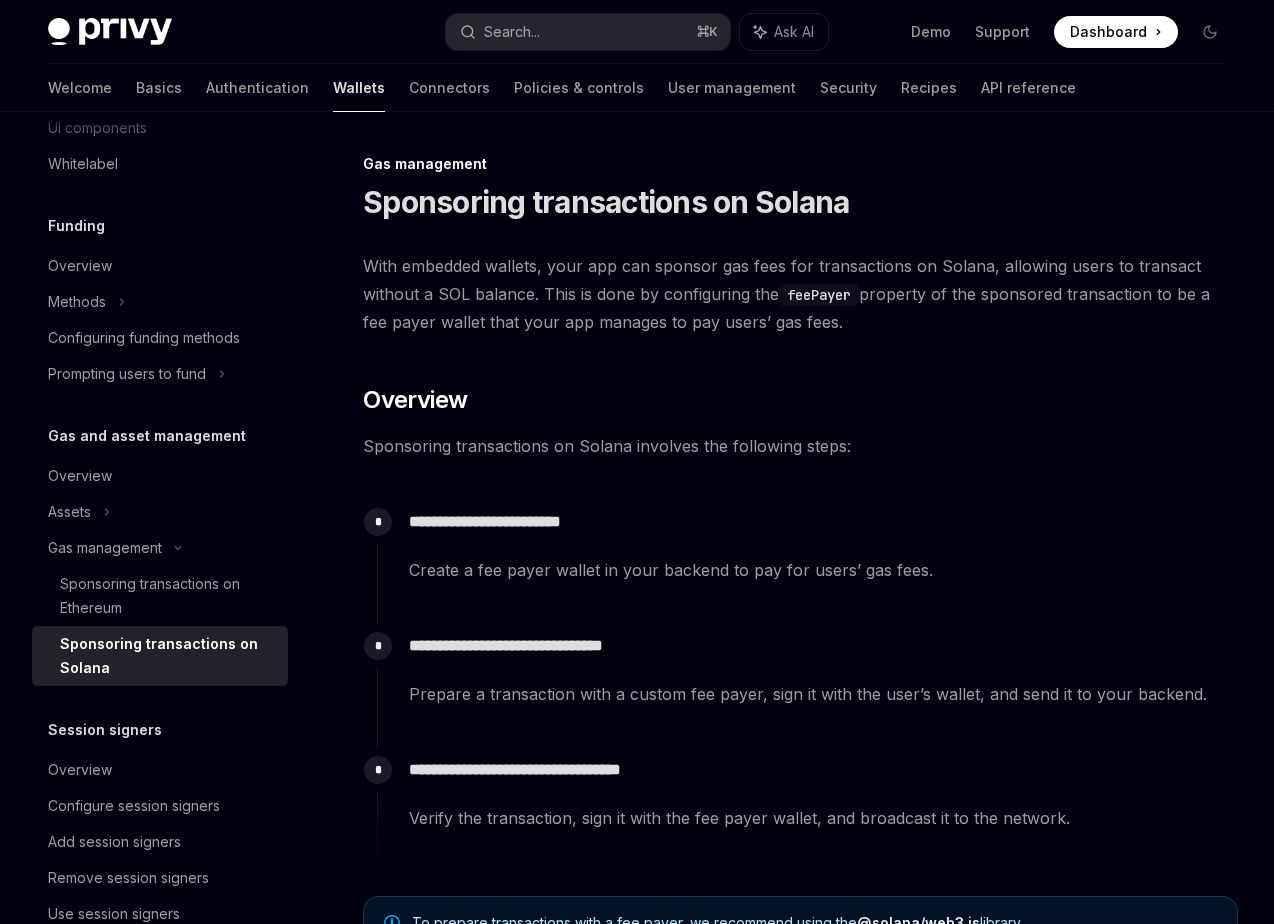 click on "With embedded wallets, your app can sponsor gas fees for transactions on Solana, allowing users to transact without a SOL balance.
This is done by configuring the  feePayer  property of the sponsored transaction to be a fee payer wallet that your app manages to pay users’ gas fees." at bounding box center (800, 294) 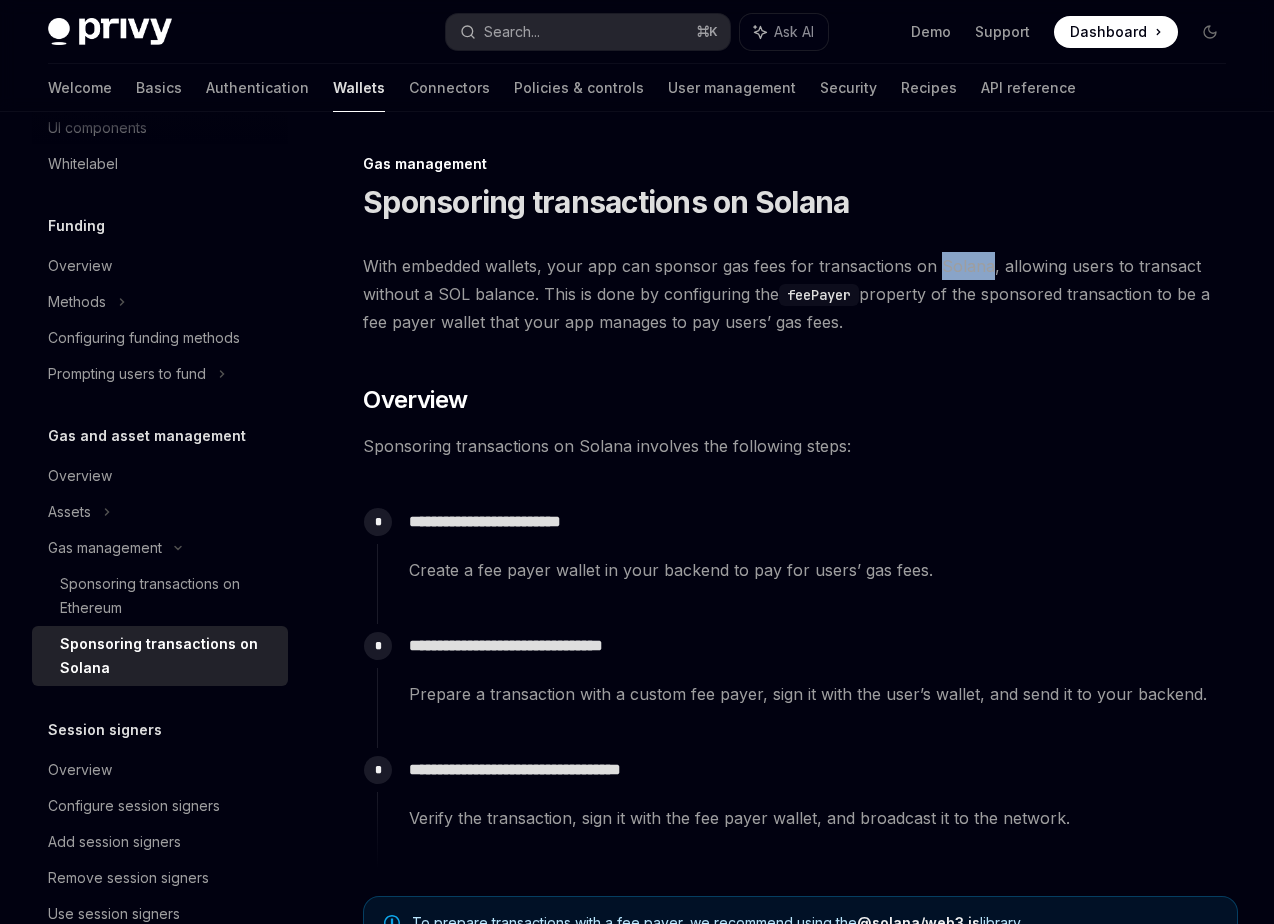 click on "With embedded wallets, your app can sponsor gas fees for transactions on Solana, allowing users to transact without a SOL balance.
This is done by configuring the  feePayer  property of the sponsored transaction to be a fee payer wallet that your app manages to pay users’ gas fees." at bounding box center (800, 294) 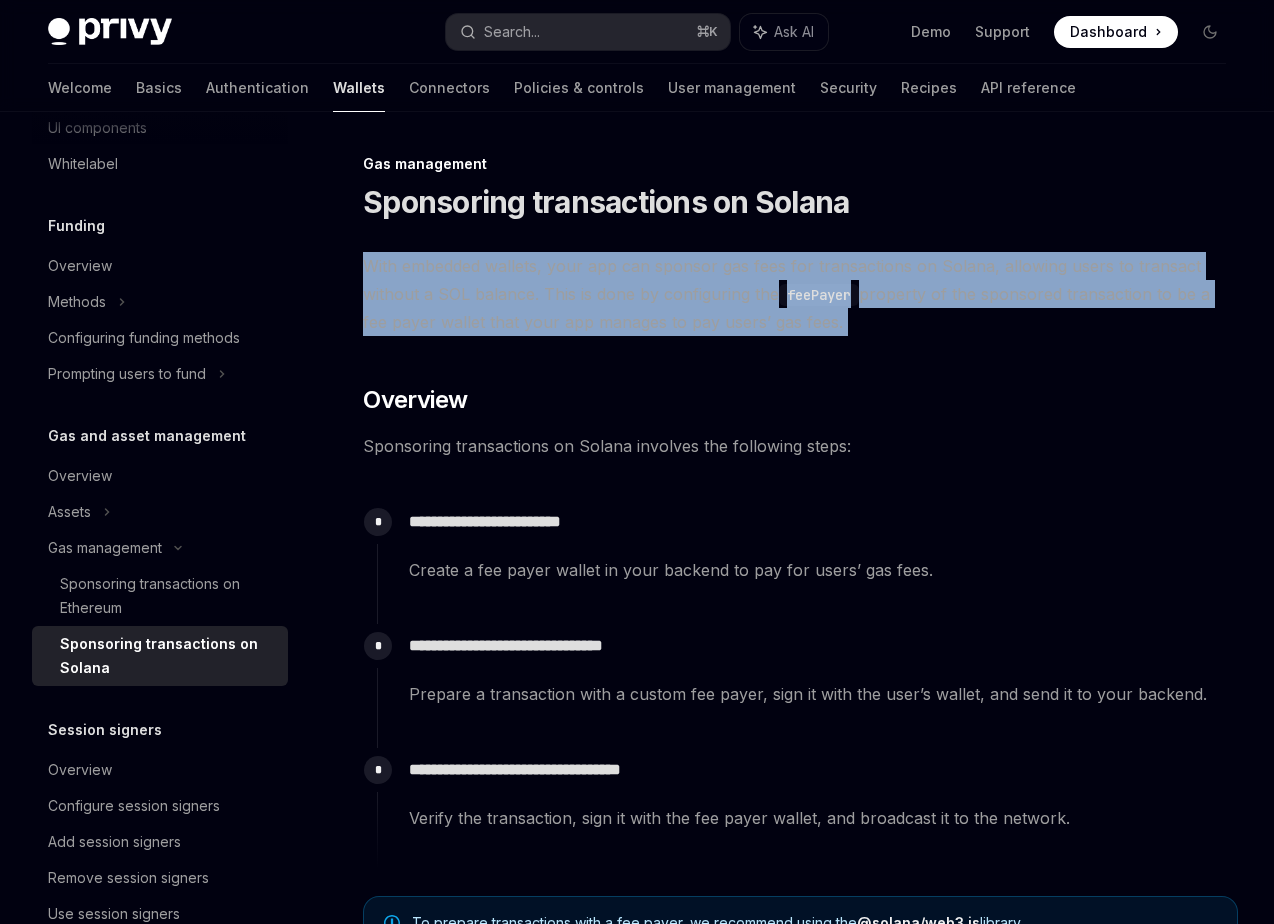 click on "With embedded wallets, your app can sponsor gas fees for transactions on Solana, allowing users to transact without a SOL balance.
This is done by configuring the  feePayer  property of the sponsored transaction to be a fee payer wallet that your app manages to pay users’ gas fees." at bounding box center (800, 294) 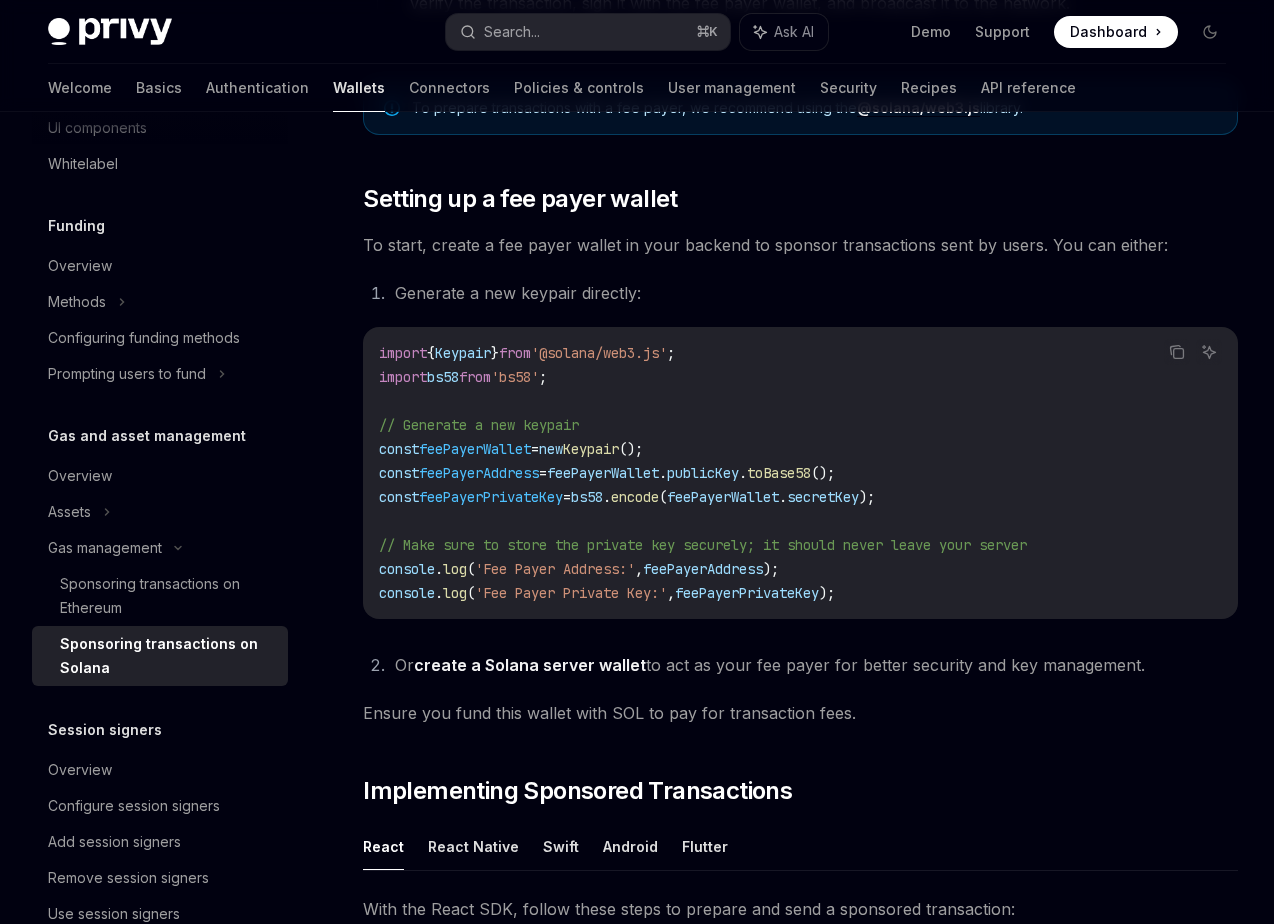 scroll, scrollTop: 817, scrollLeft: 0, axis: vertical 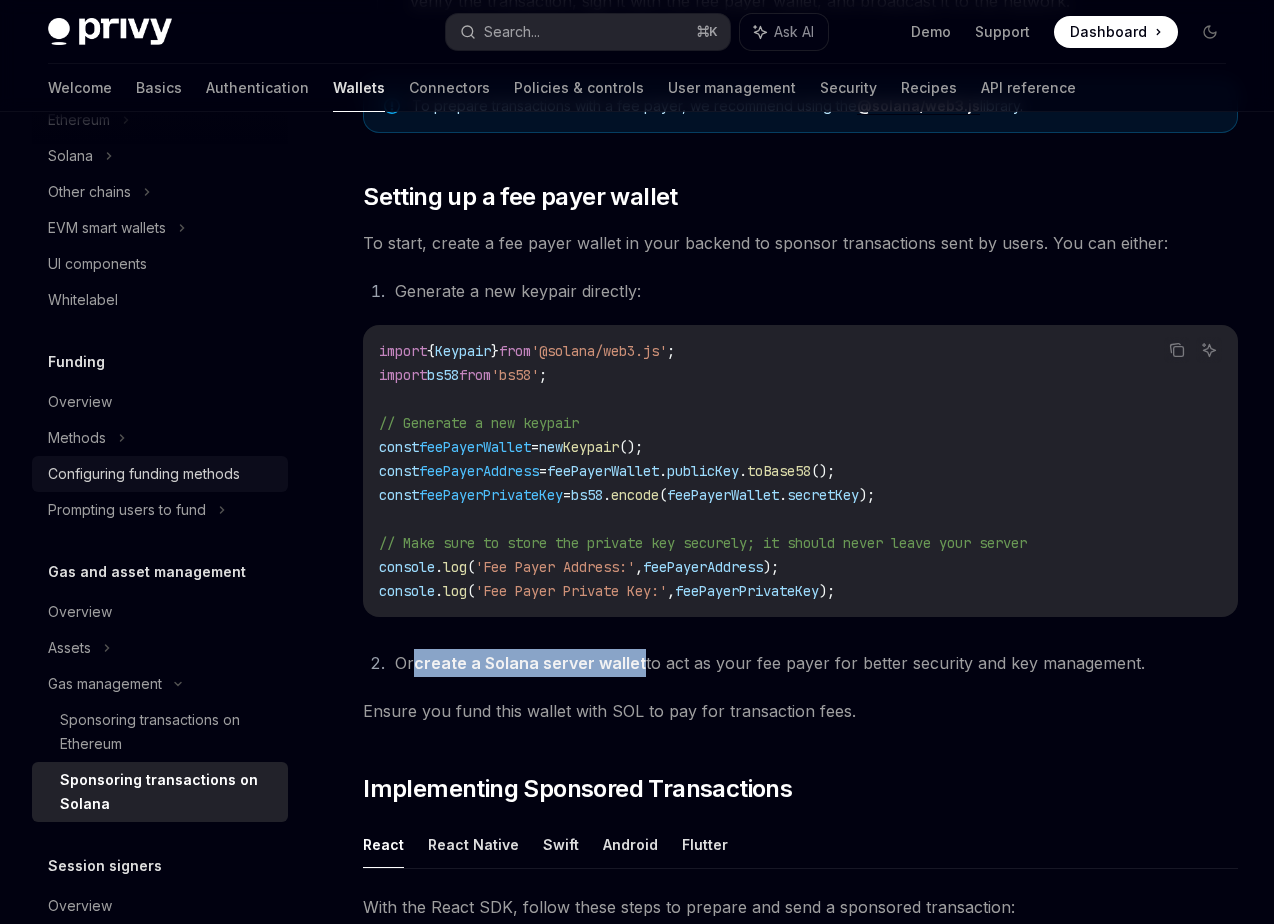 click on "Configuring funding methods" at bounding box center [144, 474] 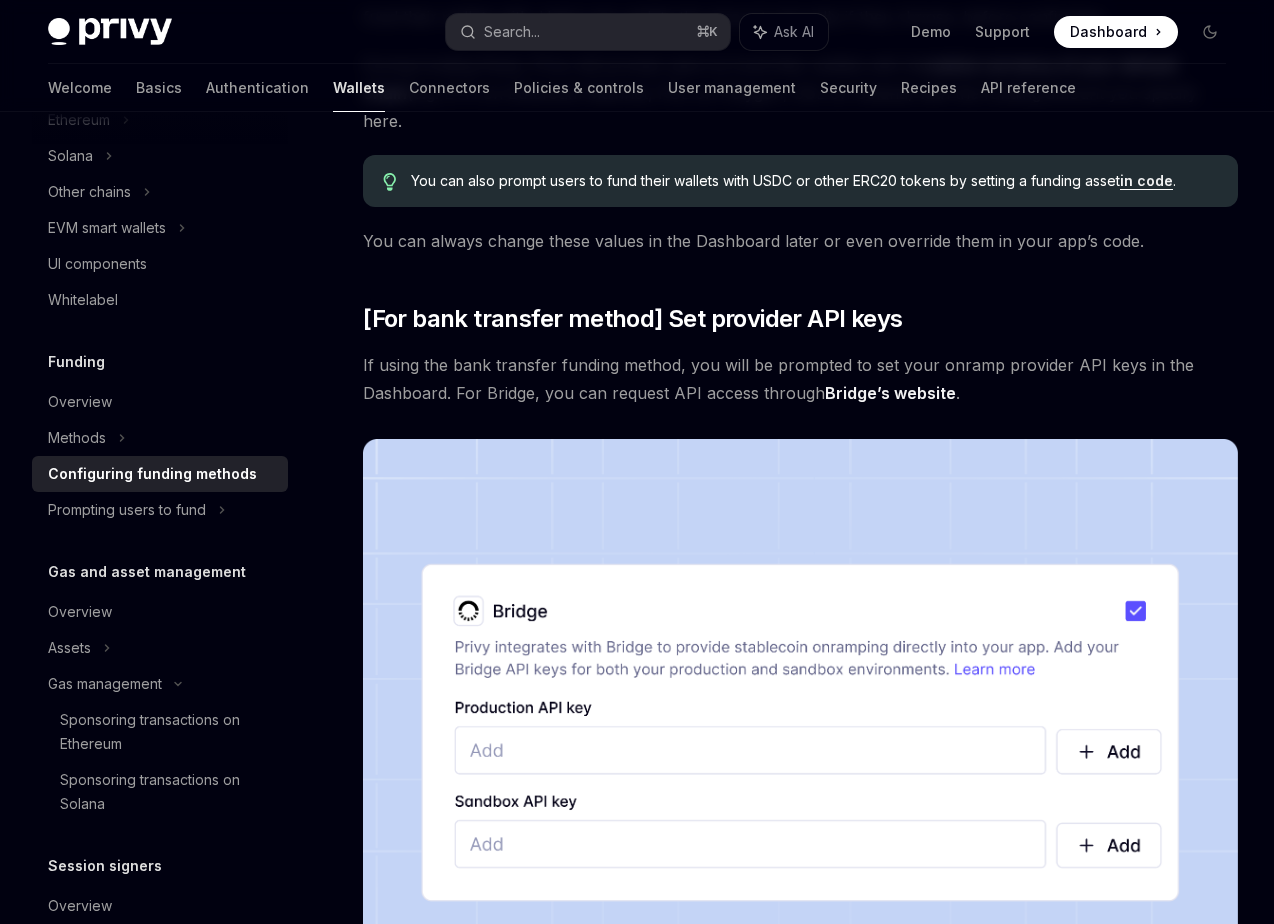 scroll, scrollTop: 1475, scrollLeft: 0, axis: vertical 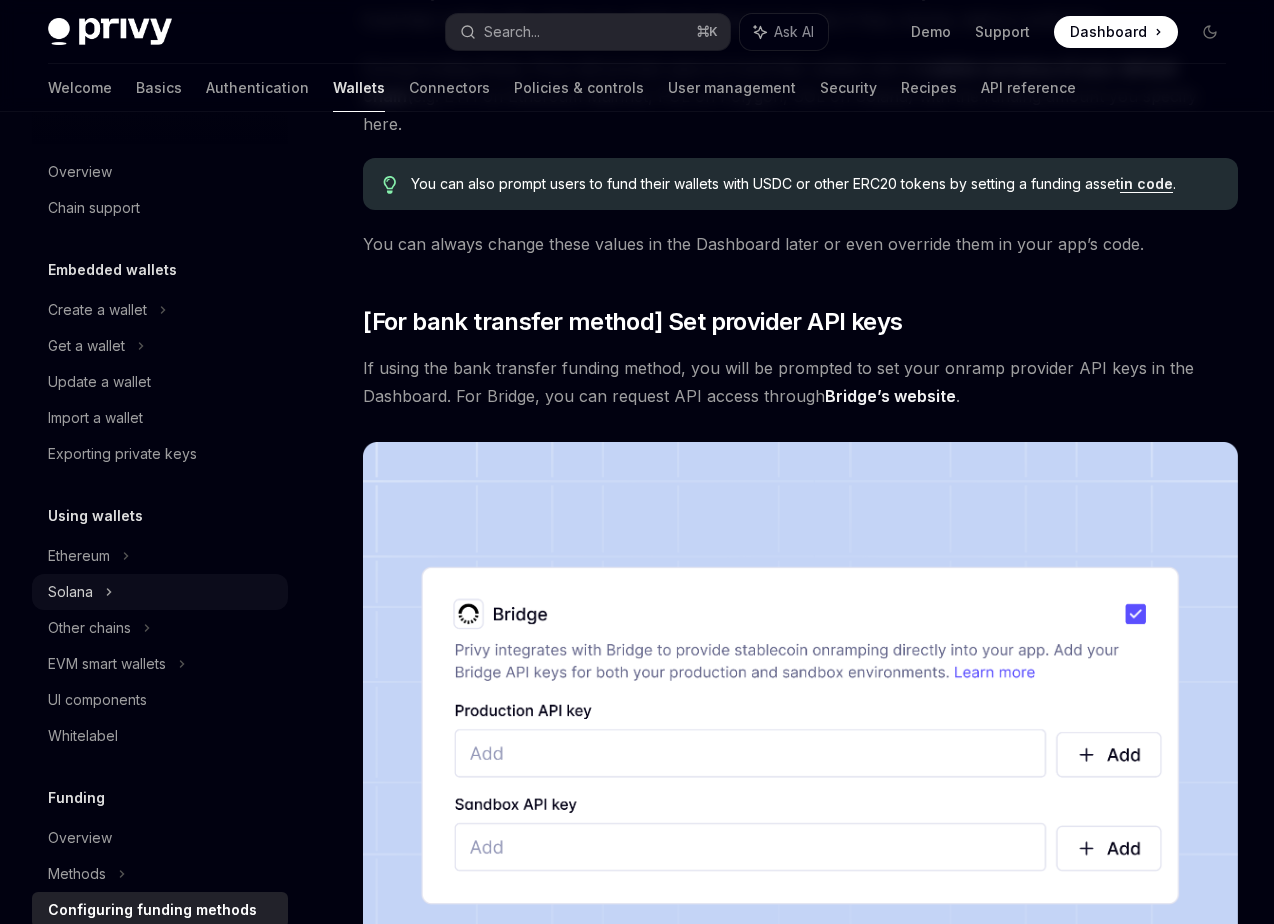 click on "Solana" at bounding box center (160, 346) 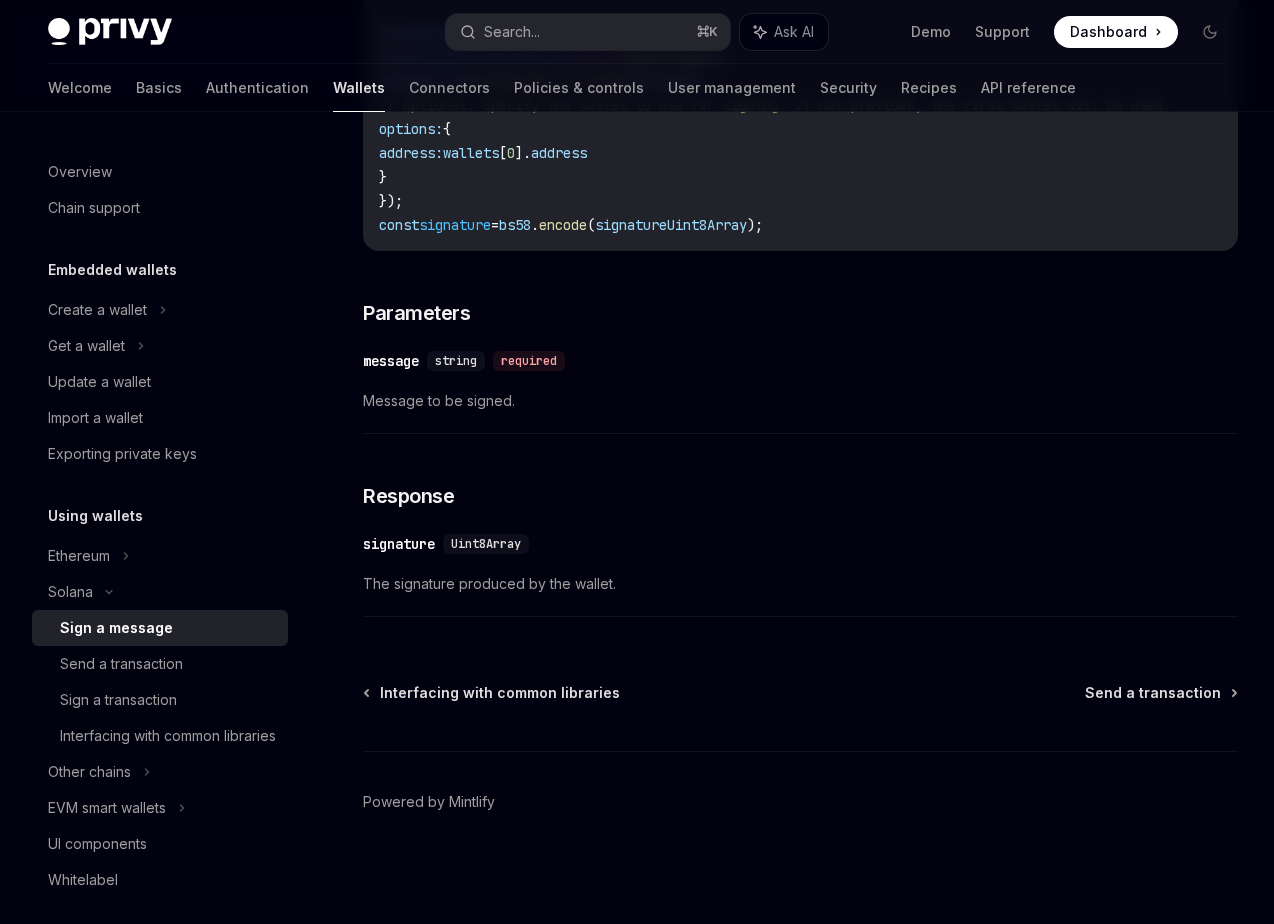 scroll, scrollTop: 693, scrollLeft: 0, axis: vertical 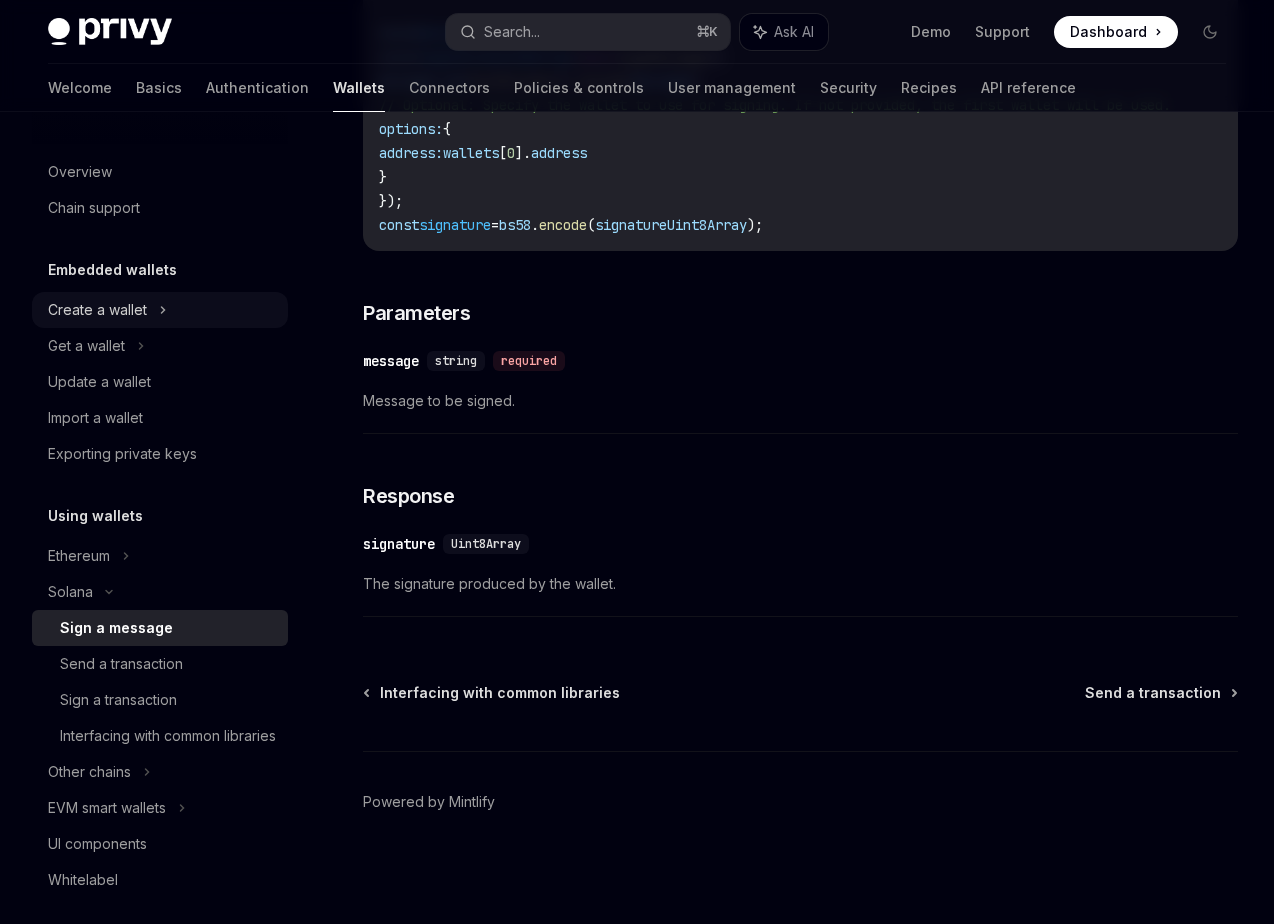 click on "Create a wallet" at bounding box center [160, 310] 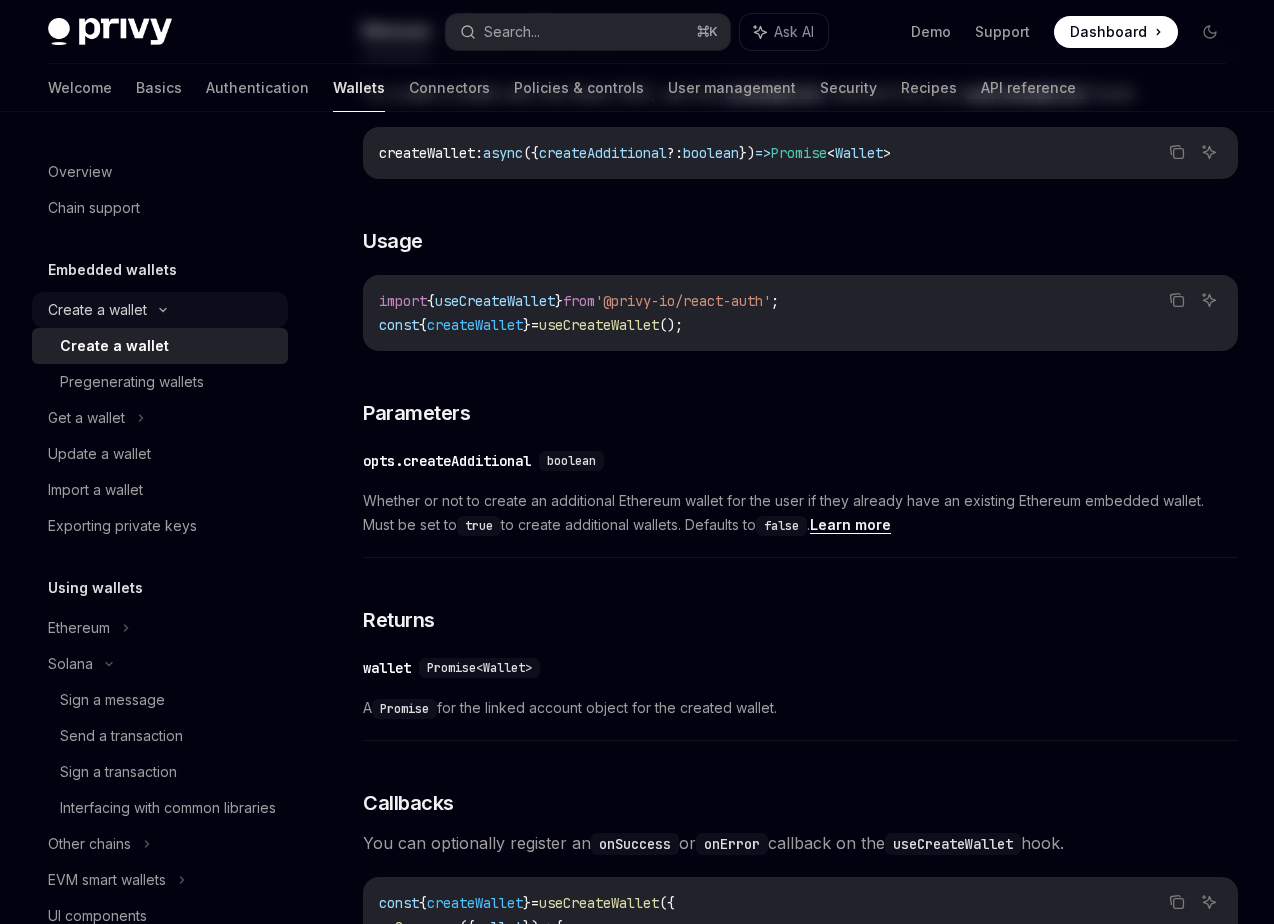 scroll, scrollTop: 0, scrollLeft: 0, axis: both 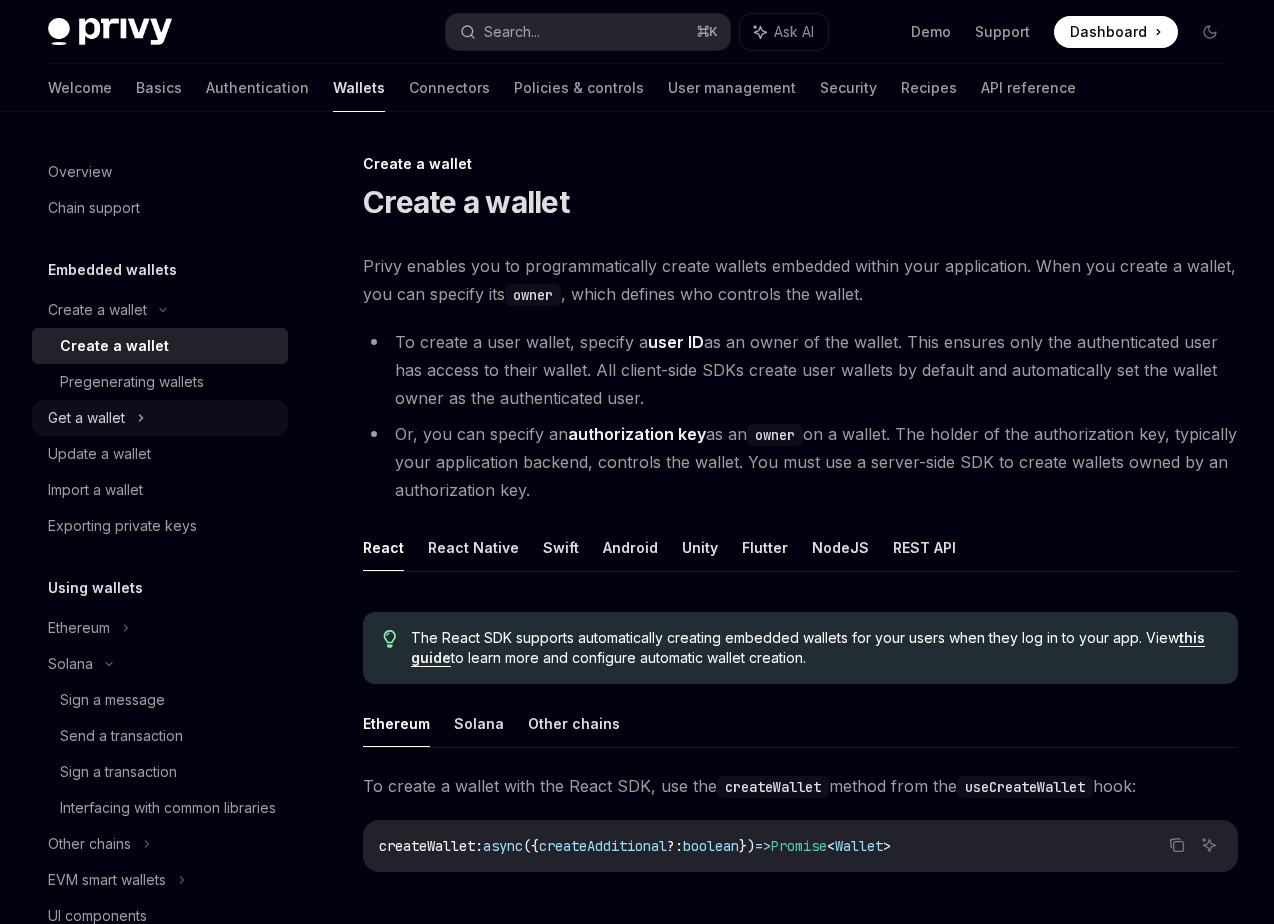 click on "Get a wallet" at bounding box center [160, 418] 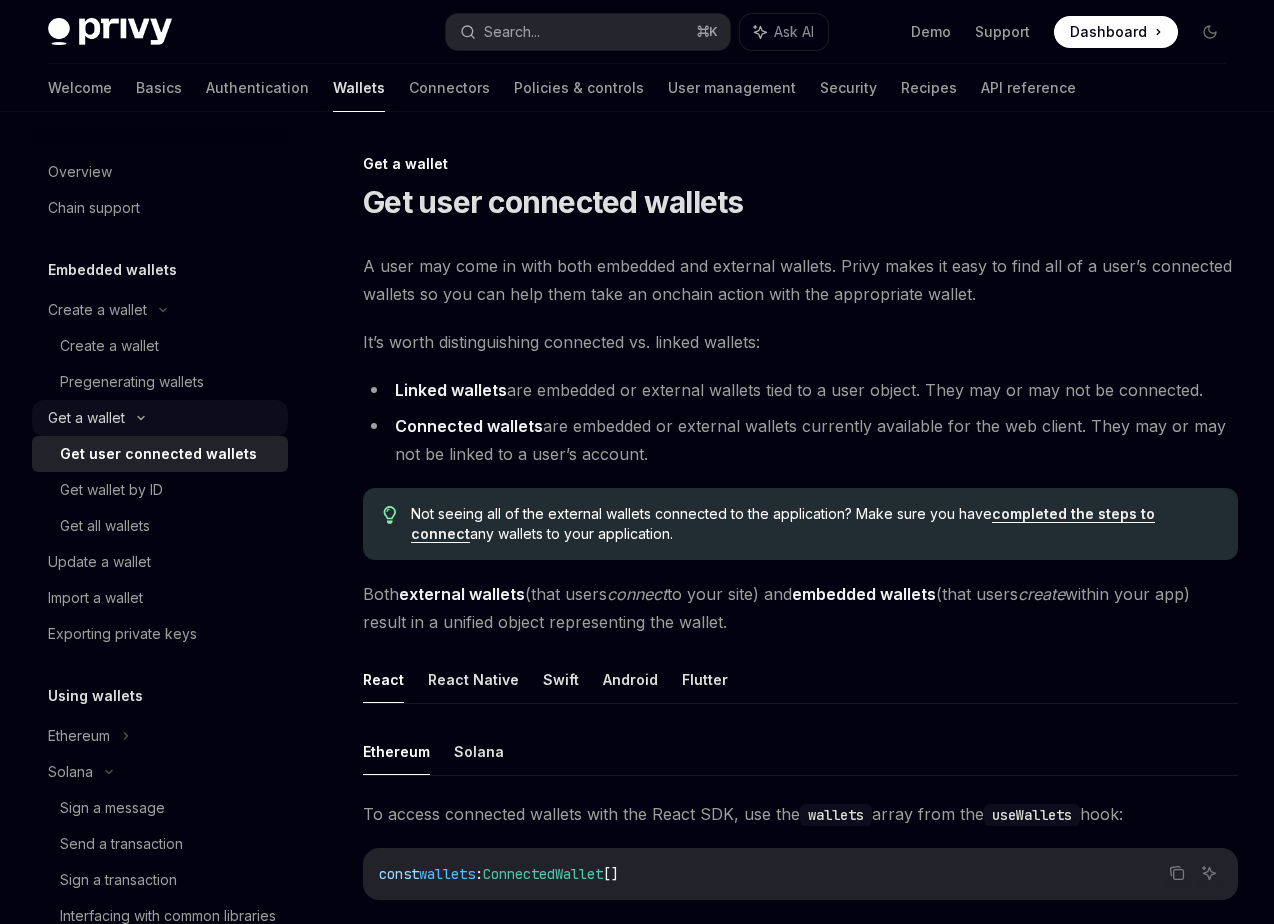 click on "Get a wallet" at bounding box center [160, 418] 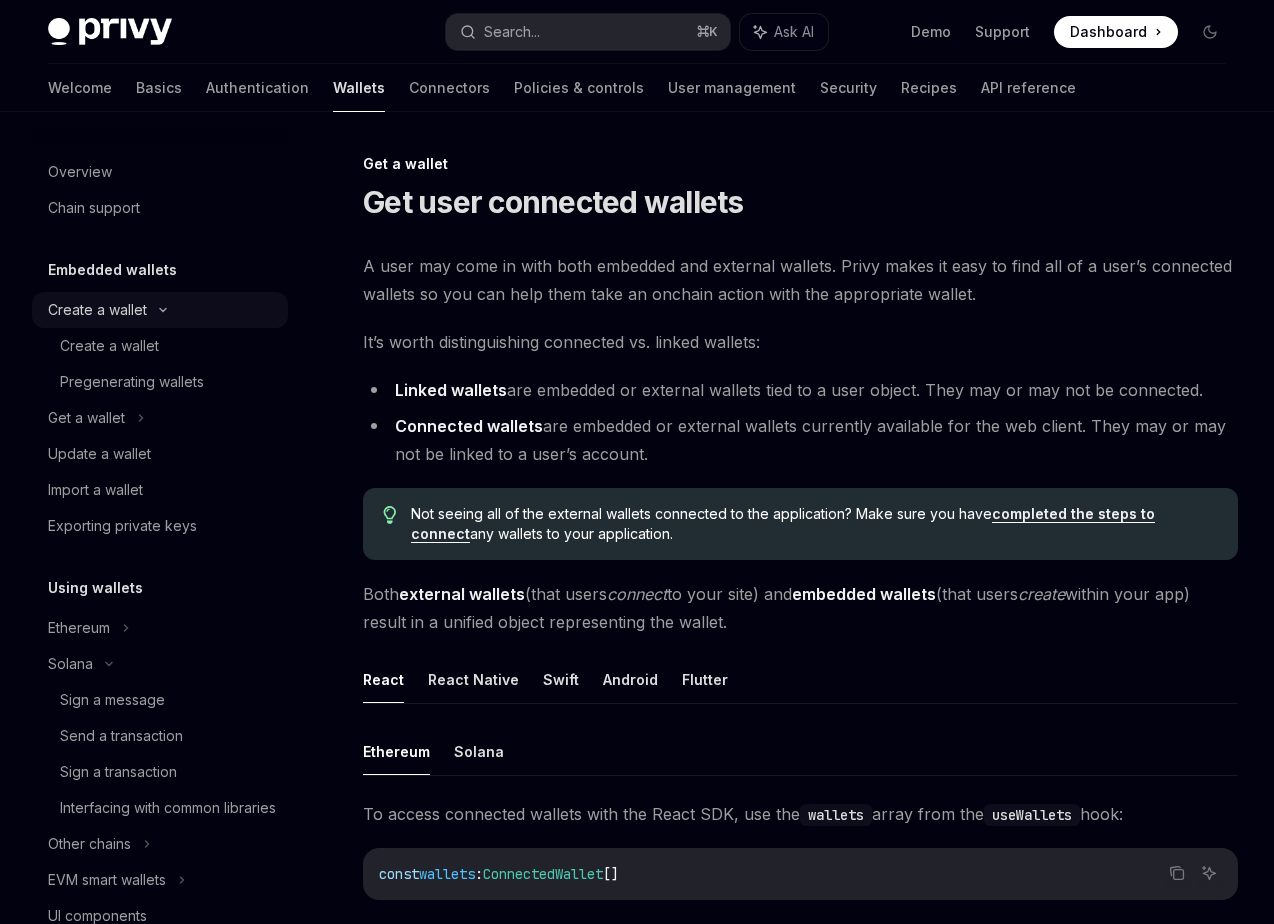 click on "Create a wallet" at bounding box center [160, 310] 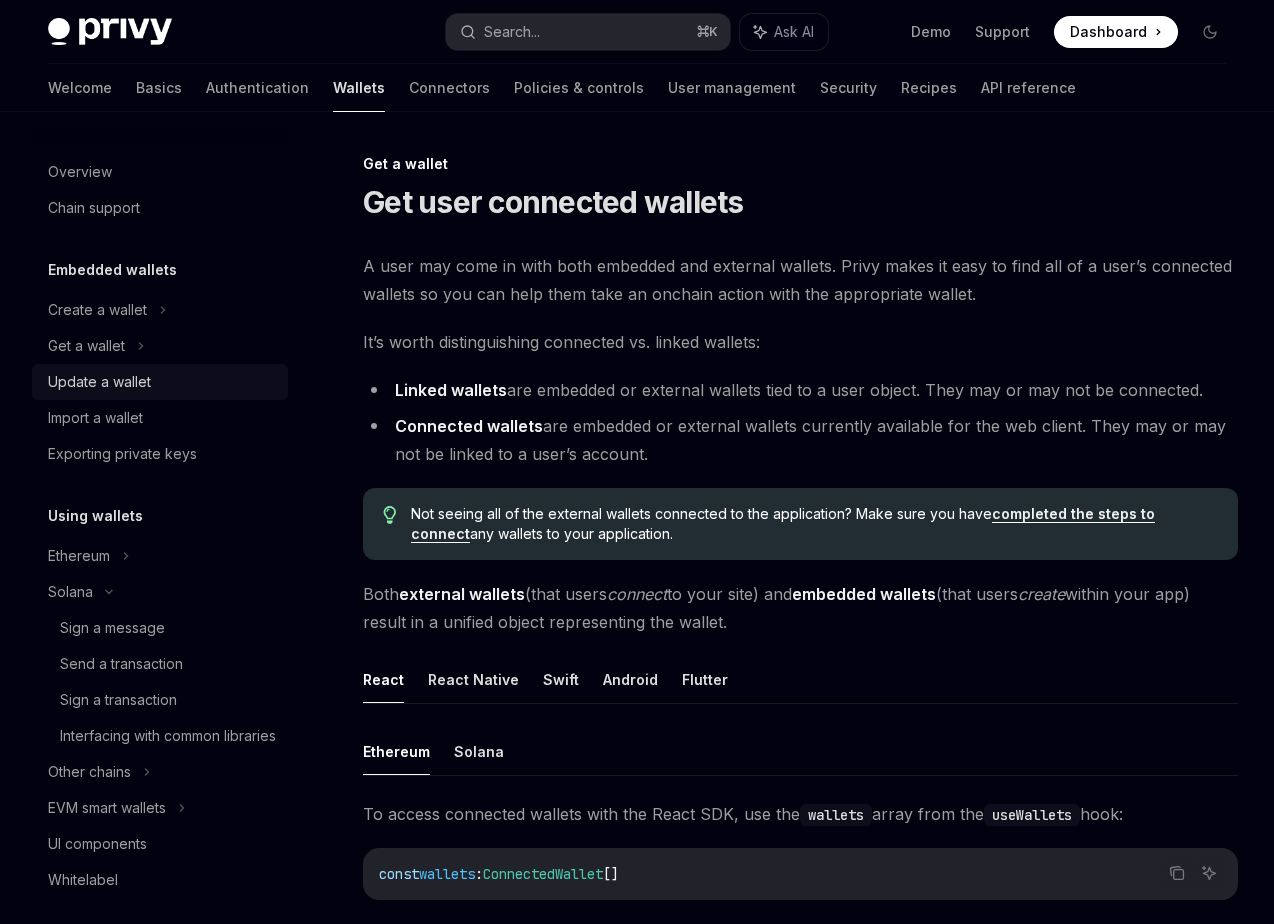 click on "Update a wallet" at bounding box center (162, 382) 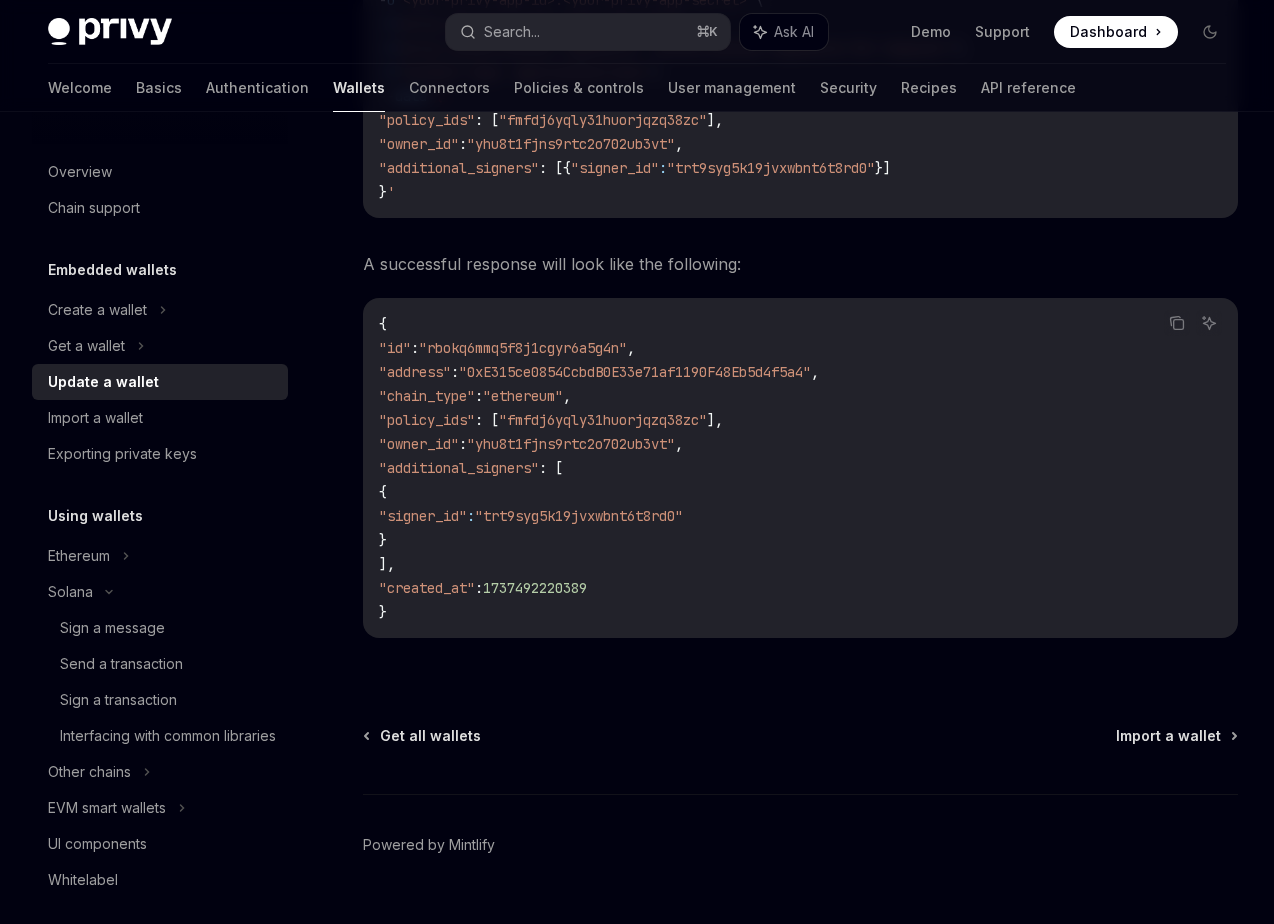 scroll, scrollTop: 2300, scrollLeft: 0, axis: vertical 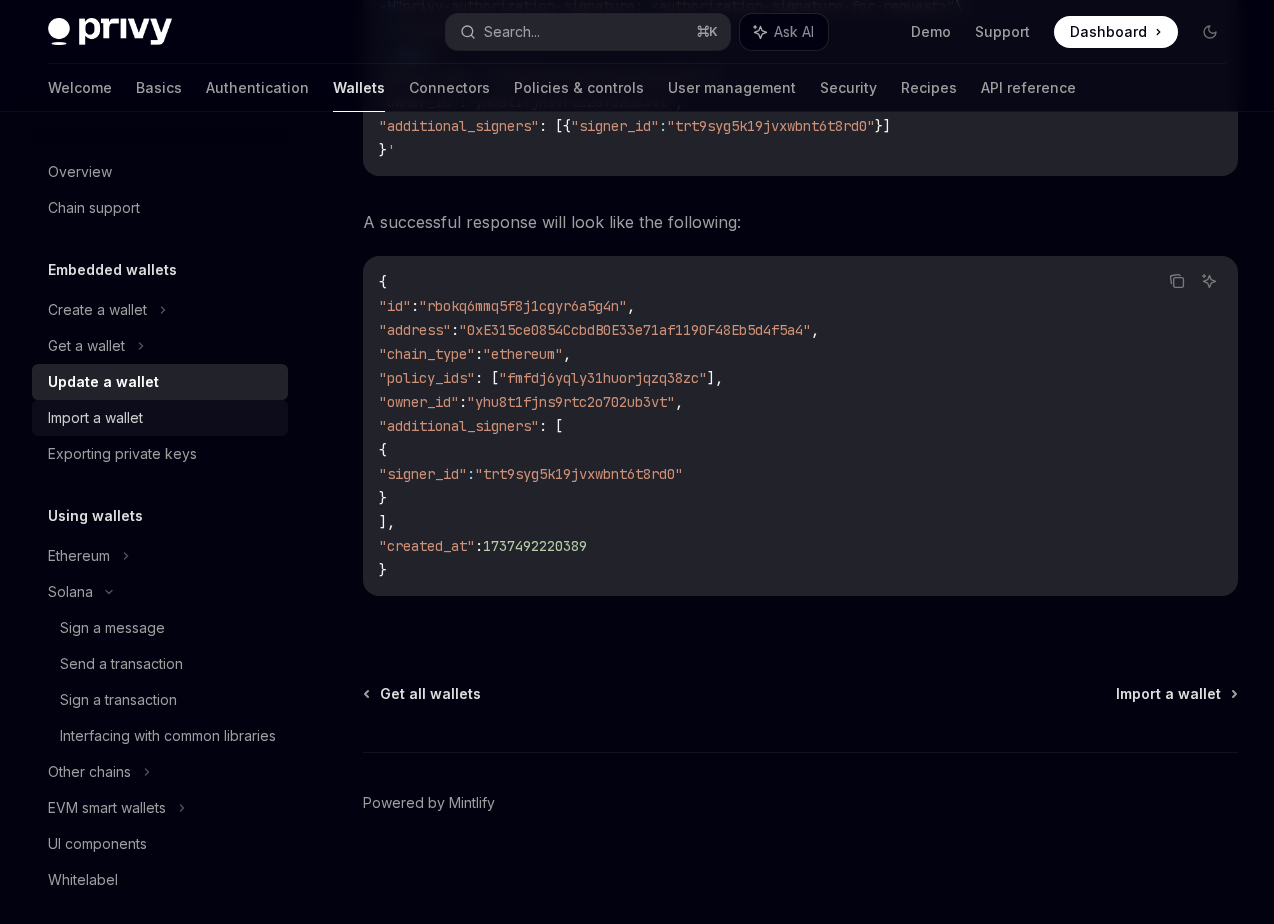 click on "Import a wallet" at bounding box center [162, 418] 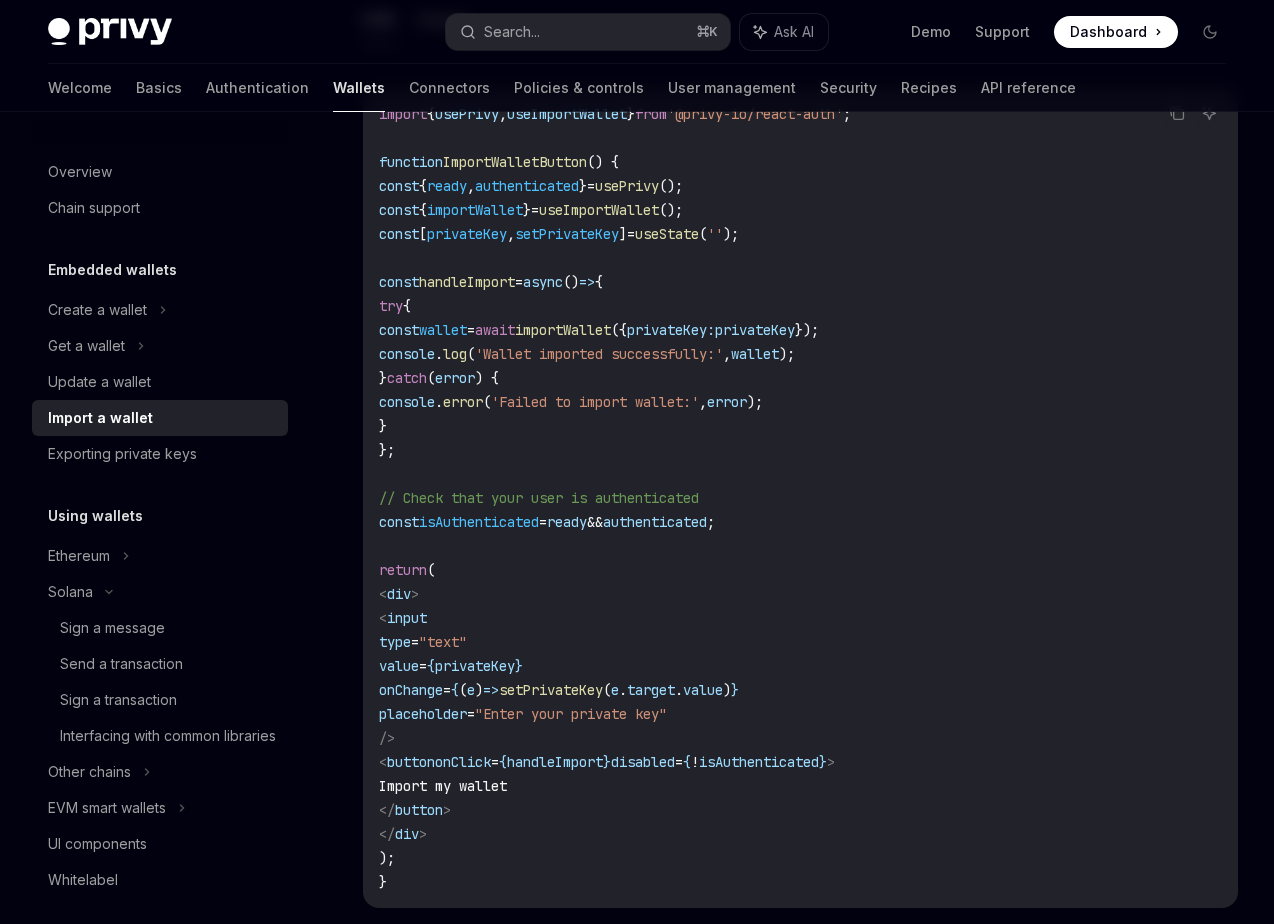 scroll, scrollTop: 710, scrollLeft: 0, axis: vertical 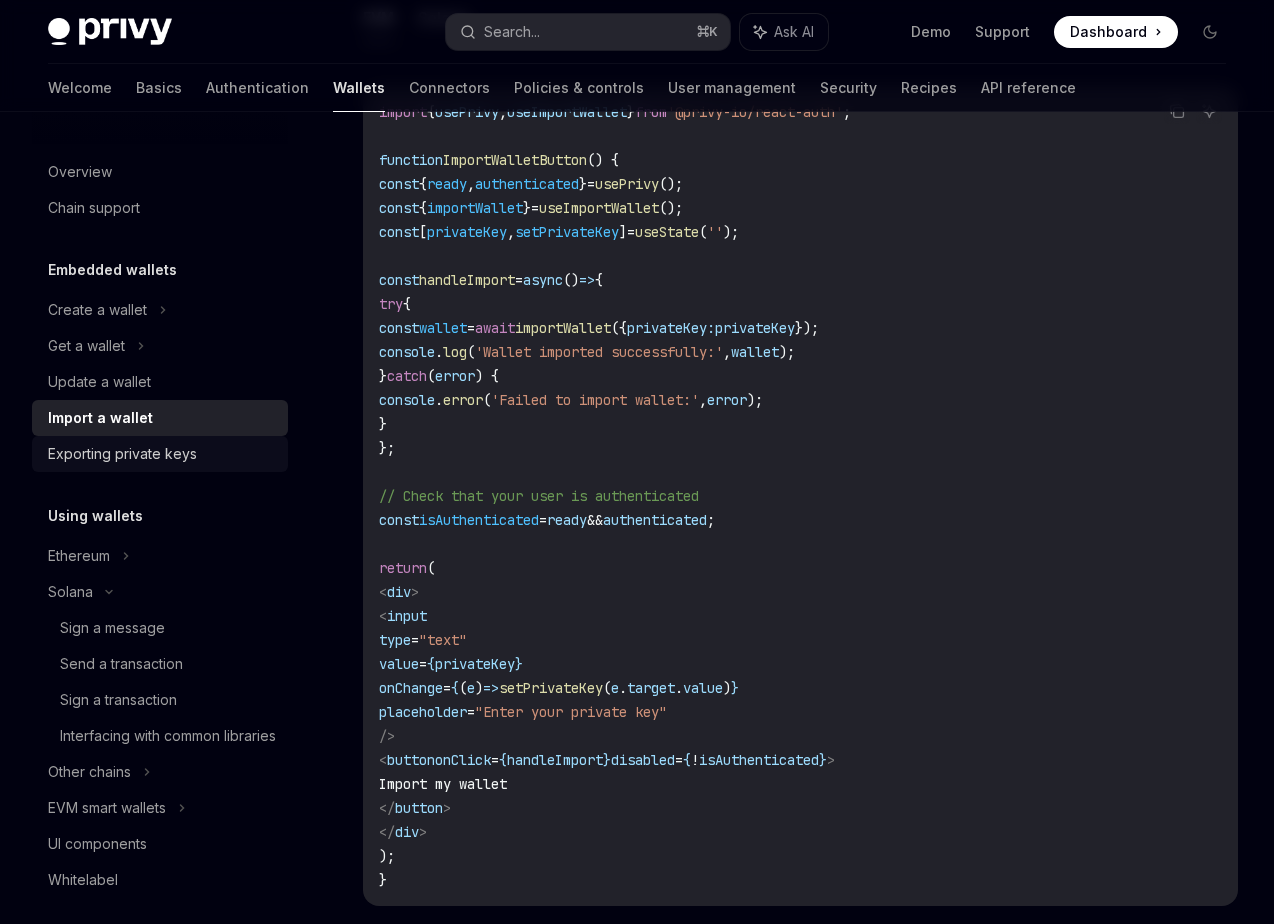 click on "Exporting private keys" at bounding box center [162, 454] 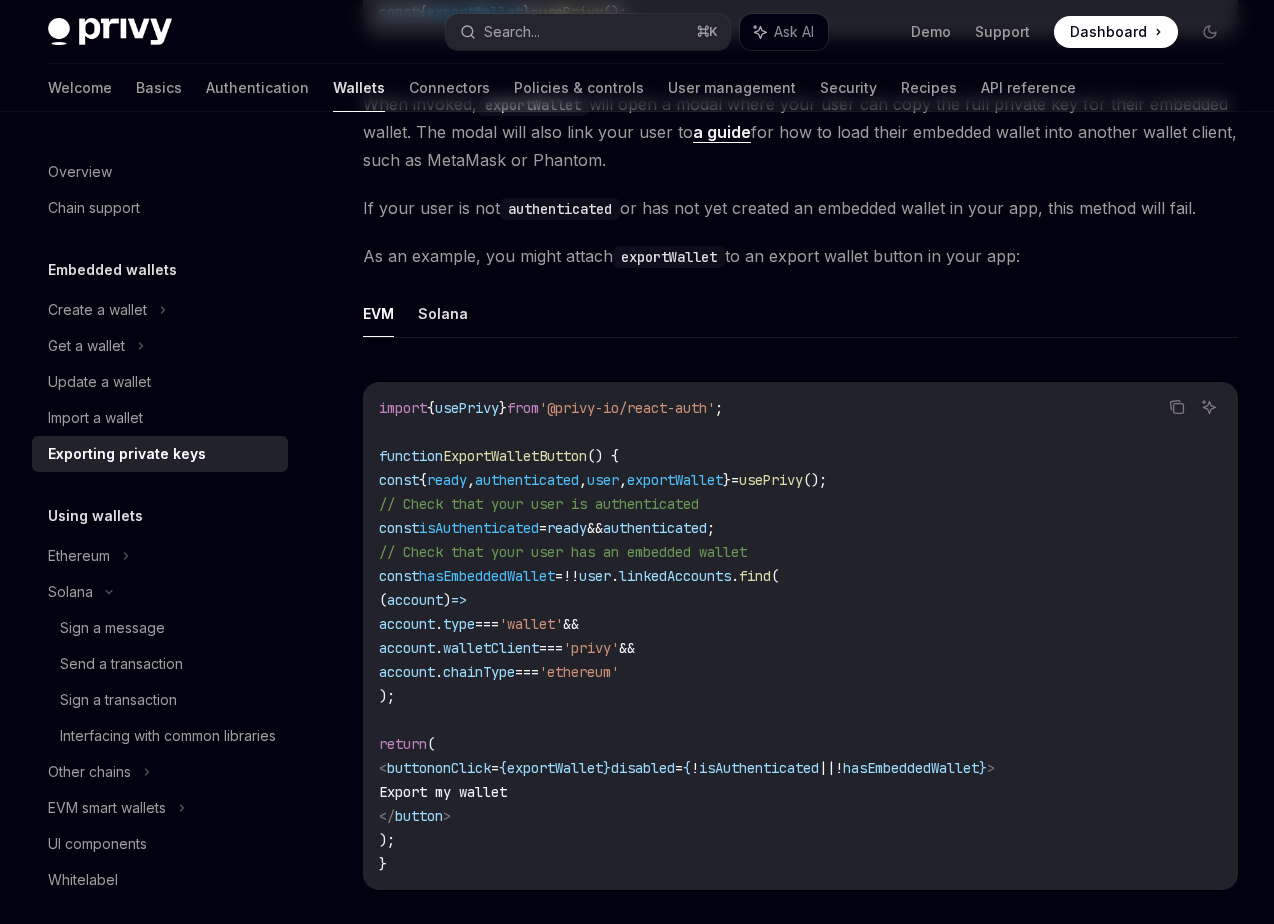 scroll, scrollTop: 0, scrollLeft: 0, axis: both 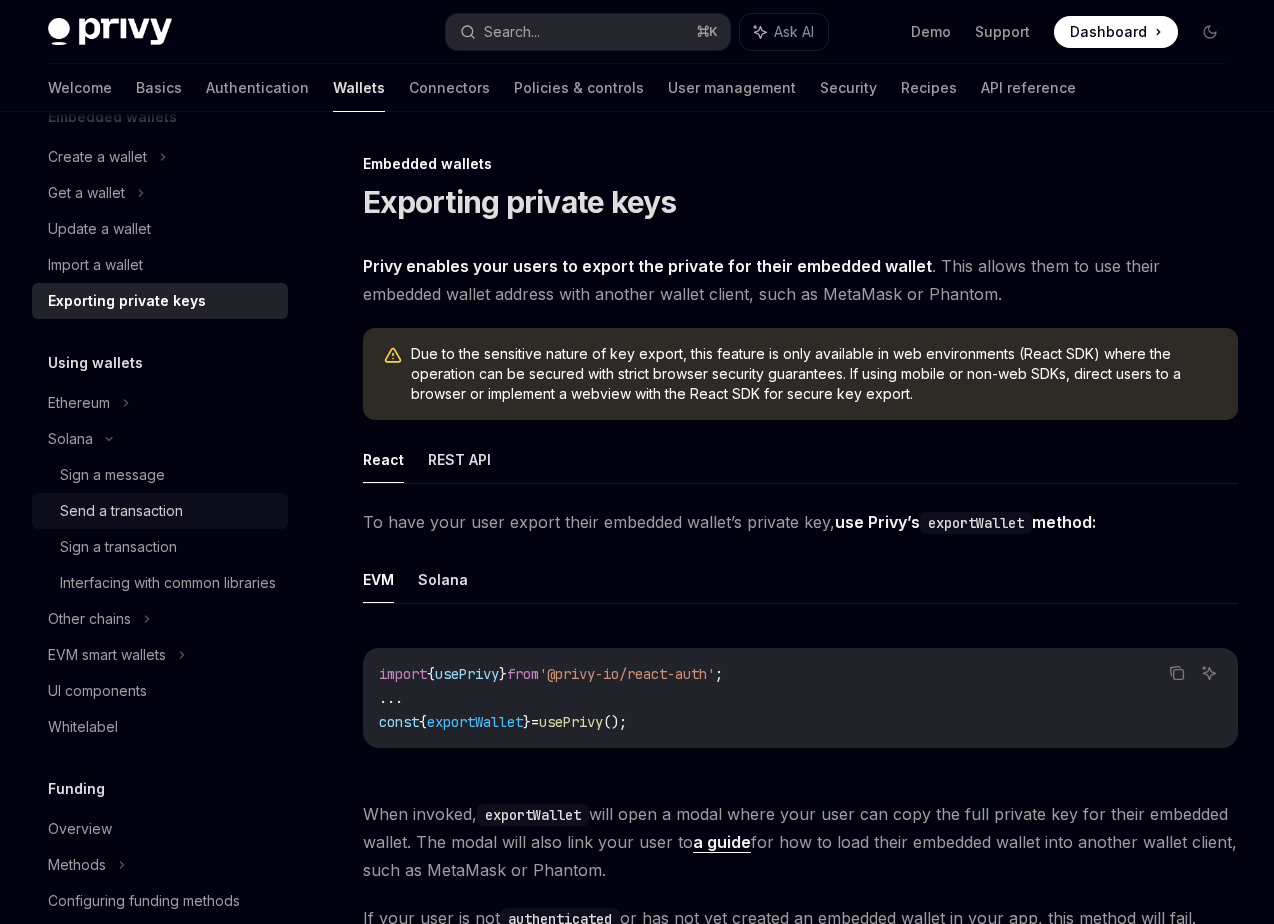 click on "Send a transaction" at bounding box center (168, 511) 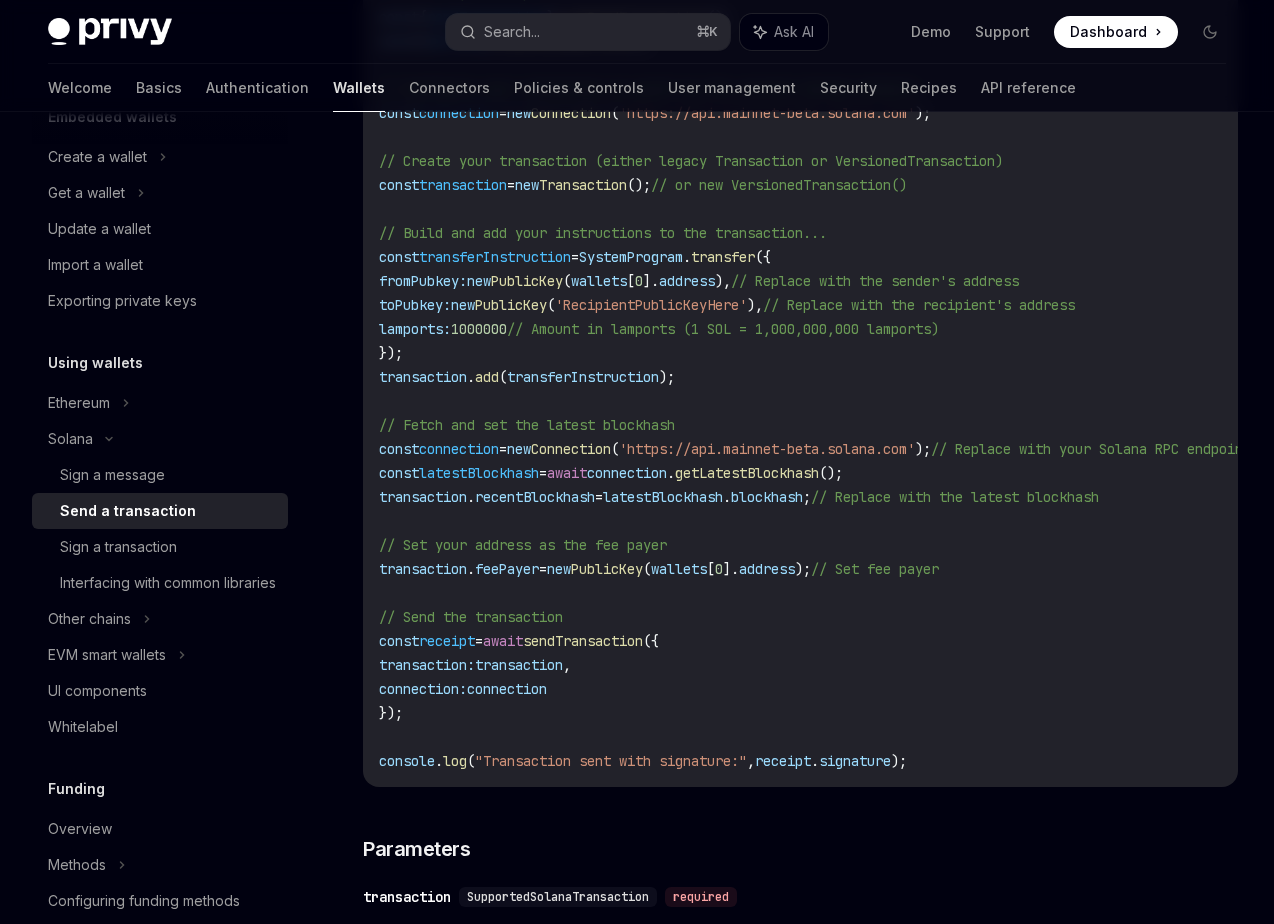 scroll, scrollTop: 897, scrollLeft: 0, axis: vertical 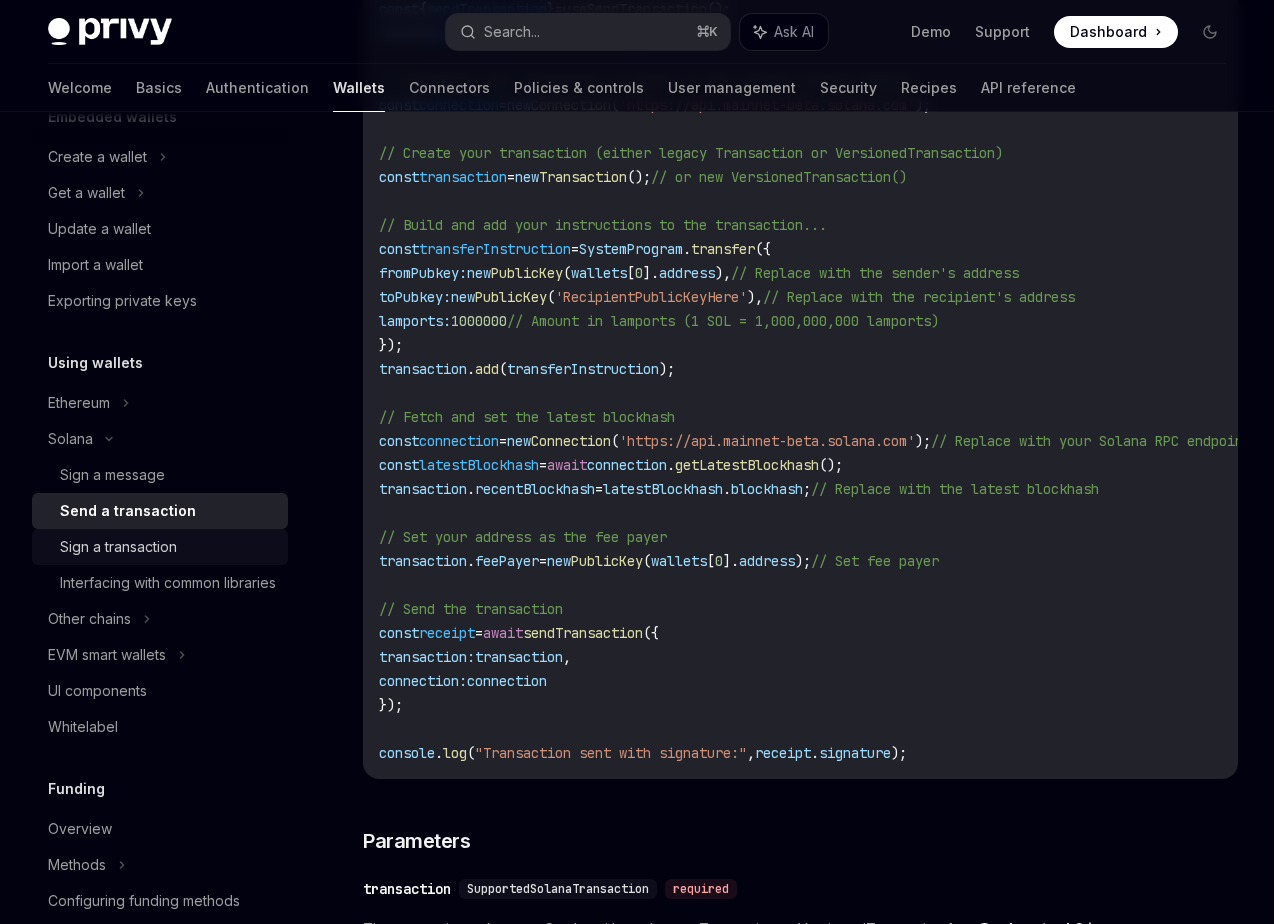 click on "Sign a transaction" at bounding box center [168, 547] 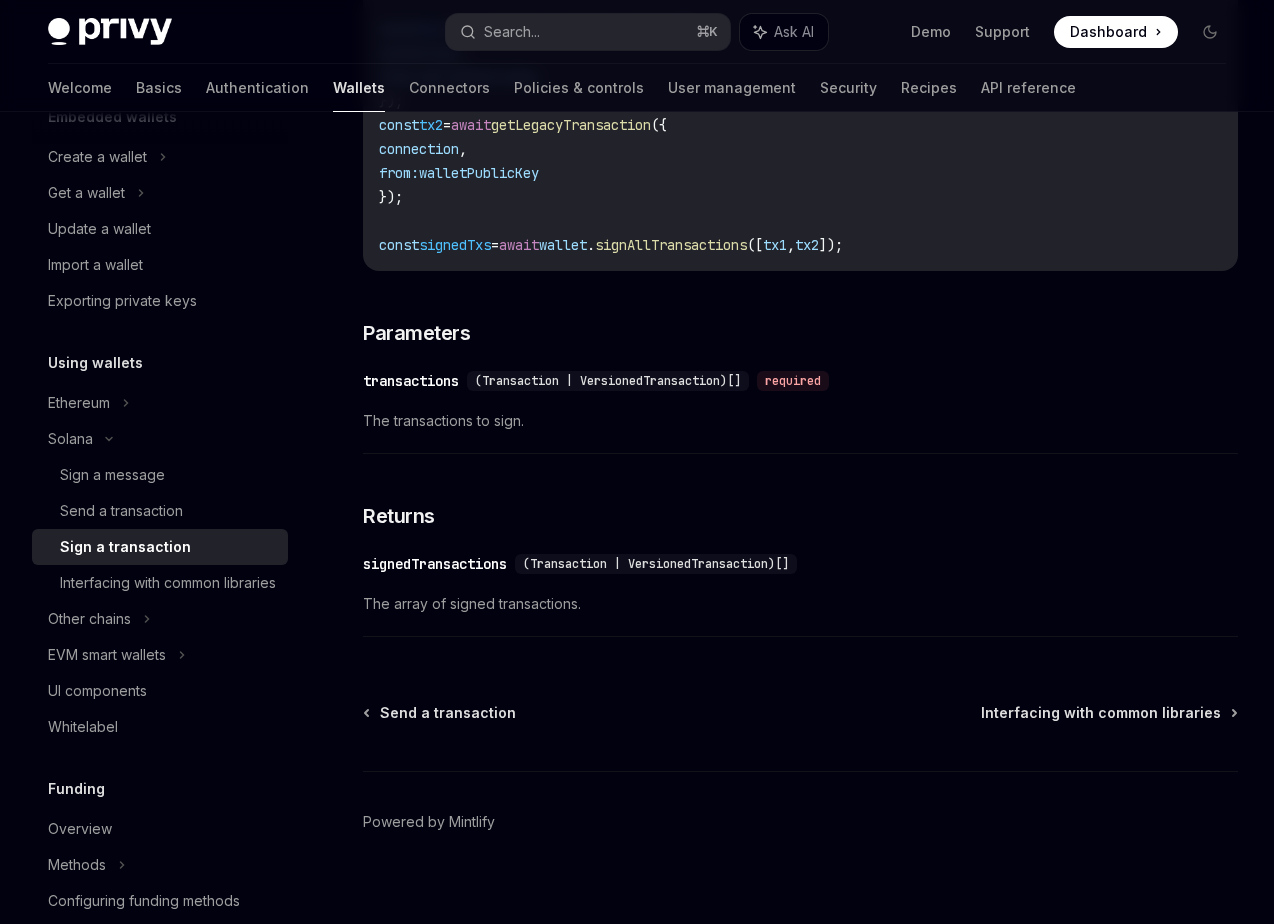 scroll, scrollTop: 2938, scrollLeft: 0, axis: vertical 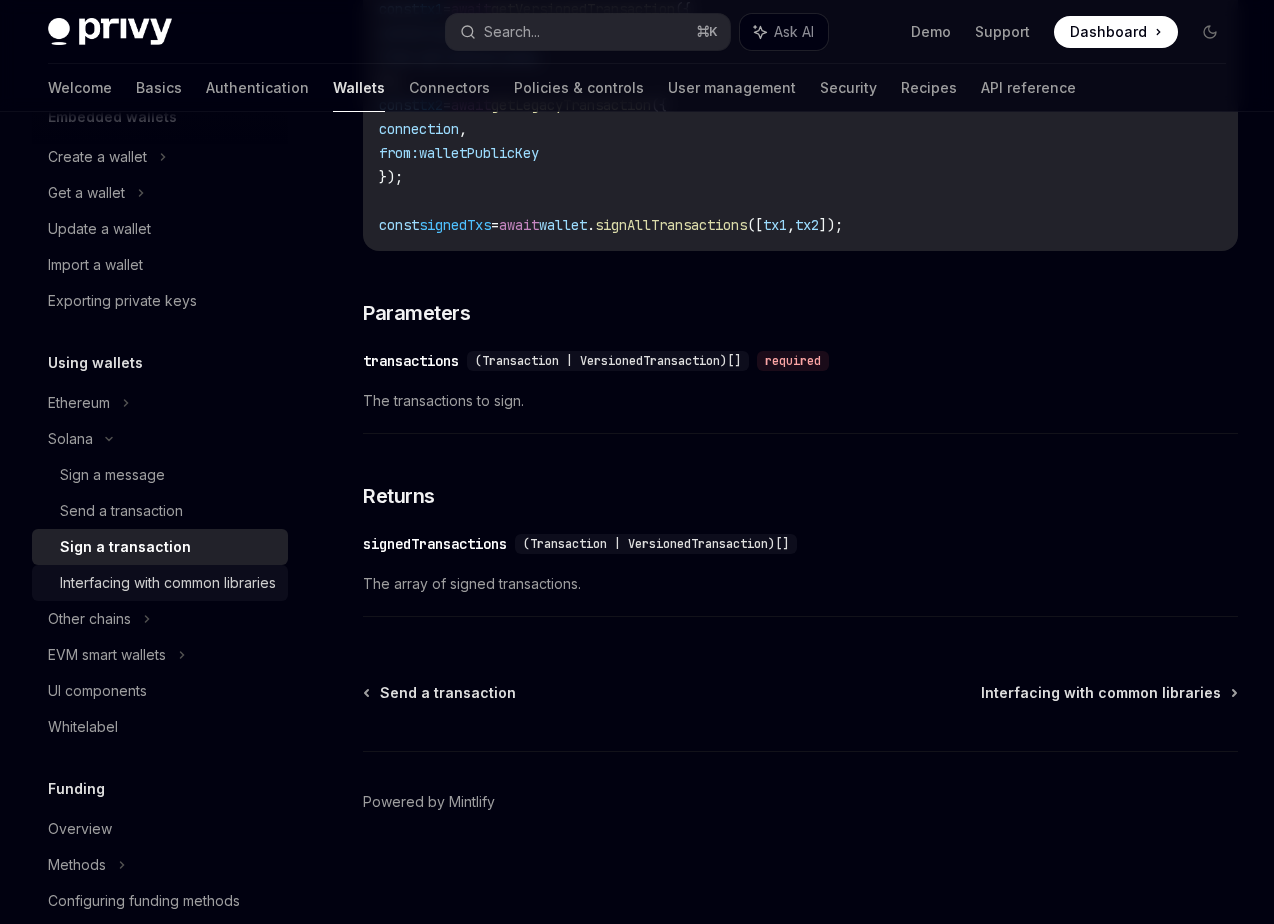 click on "Interfacing with common libraries" at bounding box center [168, 583] 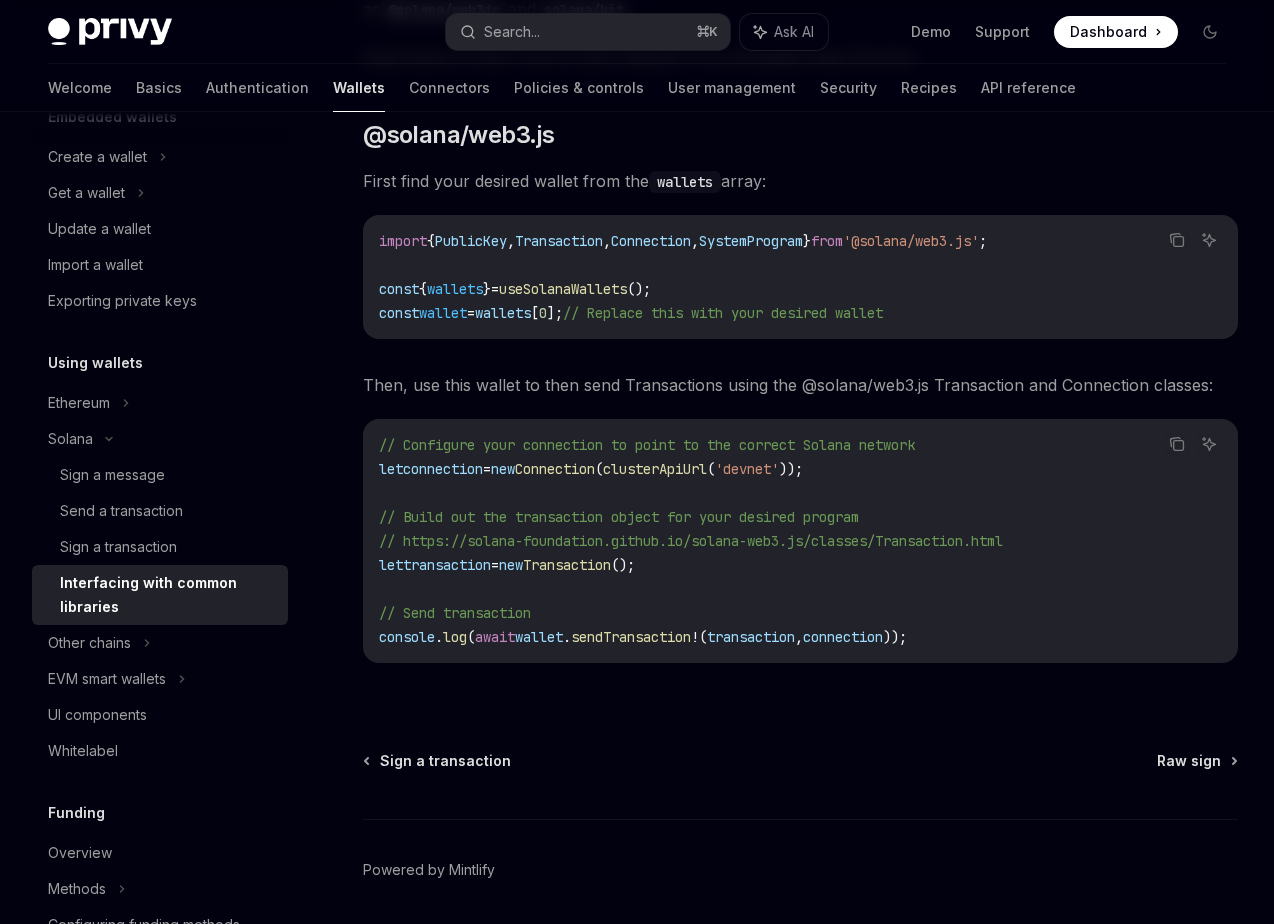 scroll, scrollTop: 358, scrollLeft: 0, axis: vertical 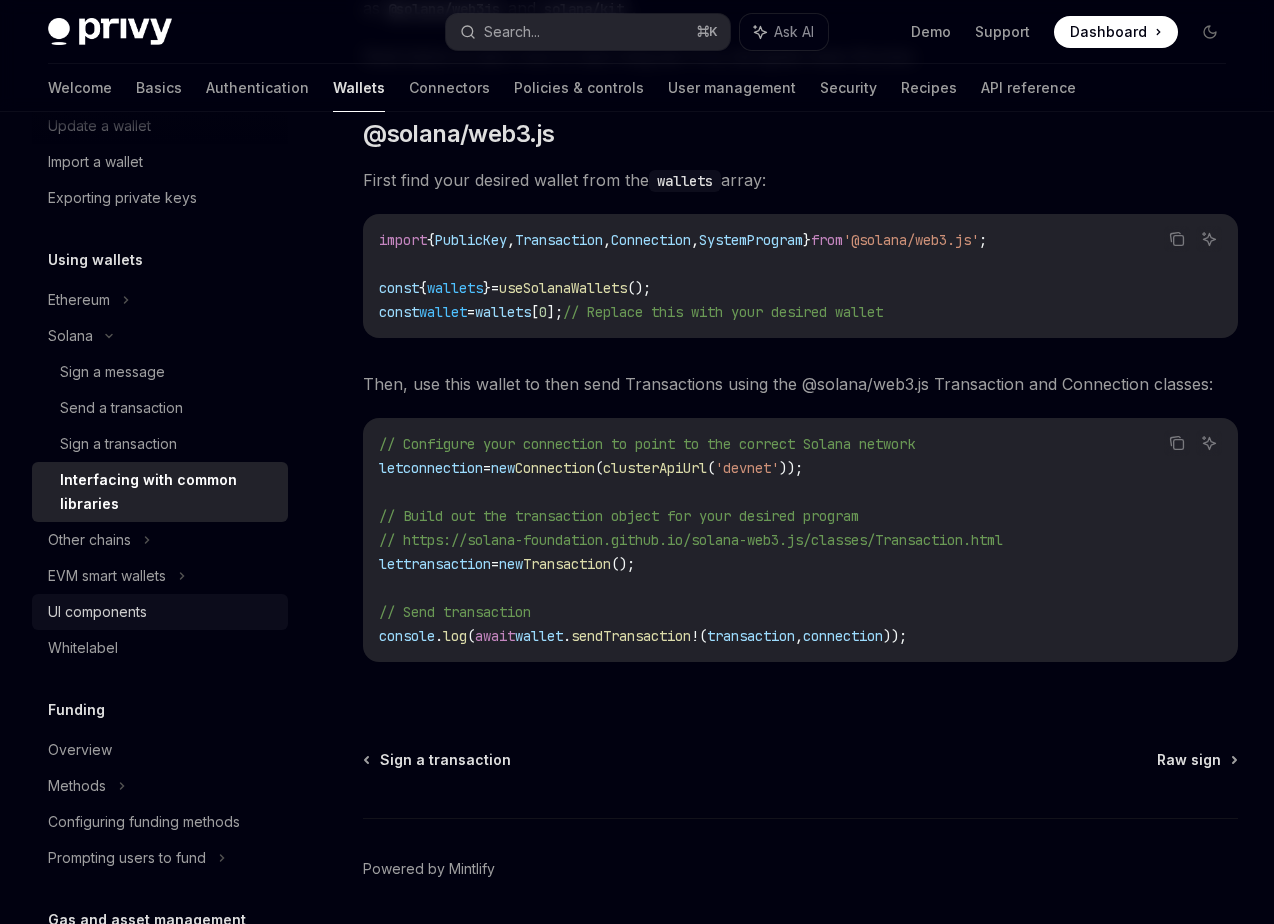click on "UI components" at bounding box center (162, 612) 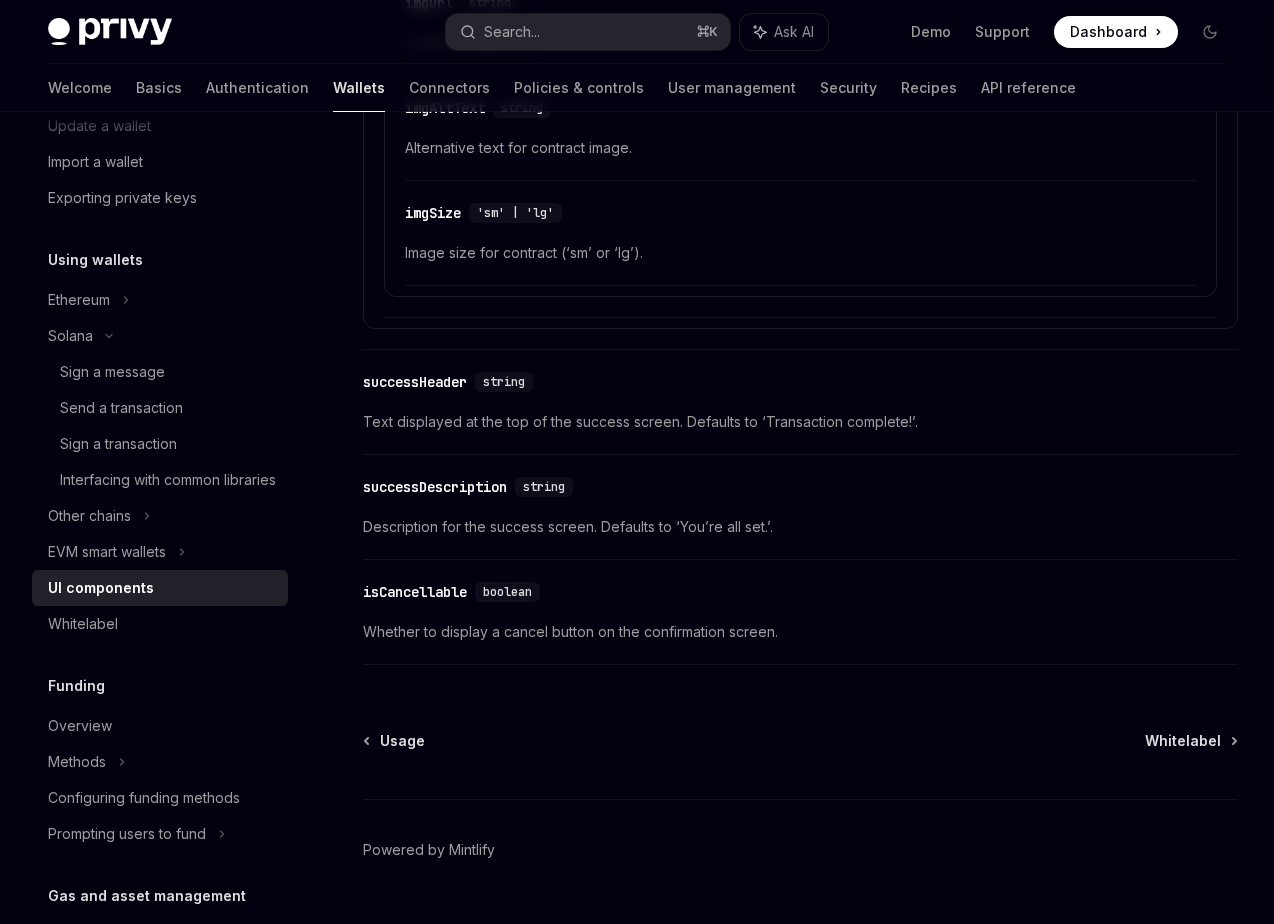 scroll, scrollTop: 3757, scrollLeft: 0, axis: vertical 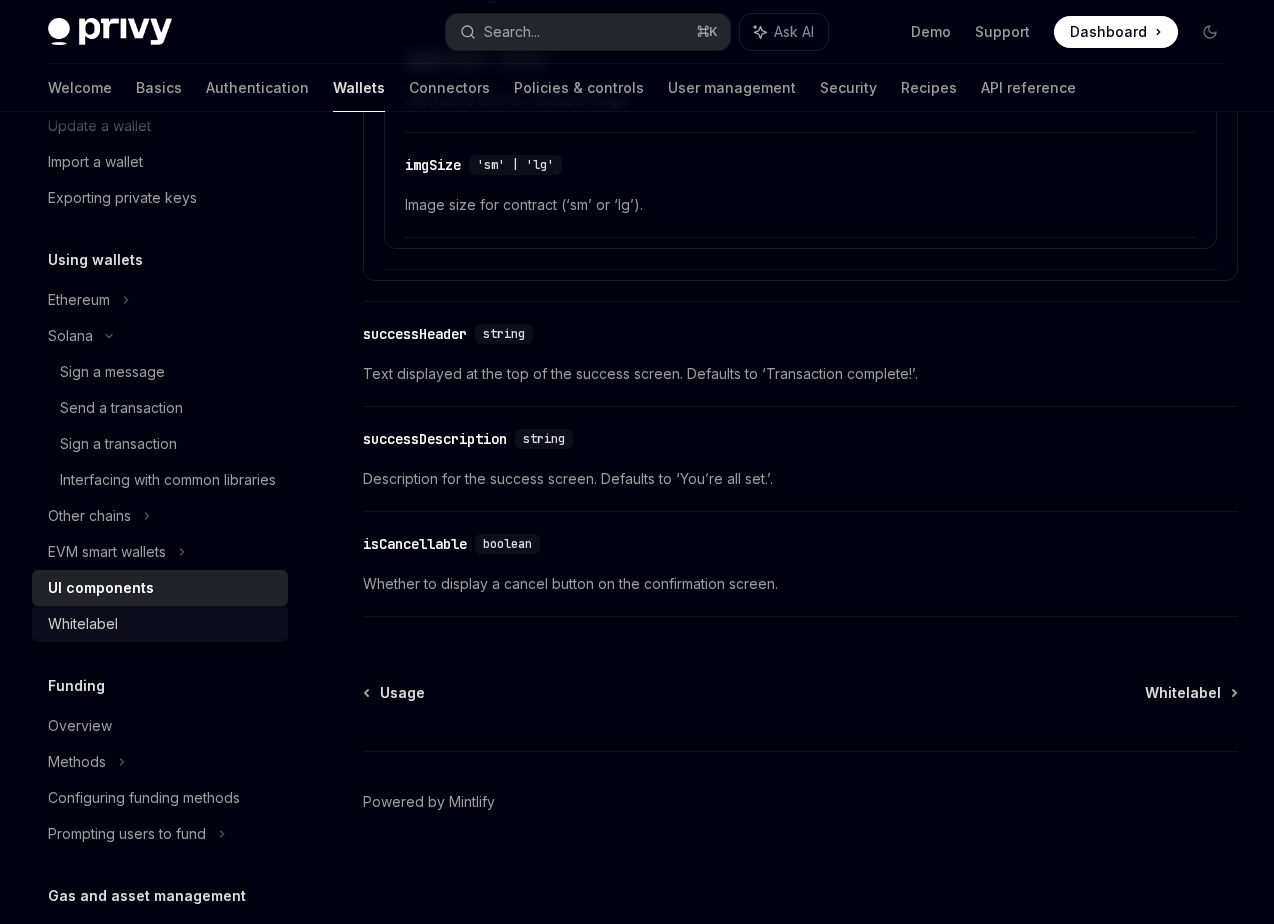 click on "Whitelabel" at bounding box center (162, 624) 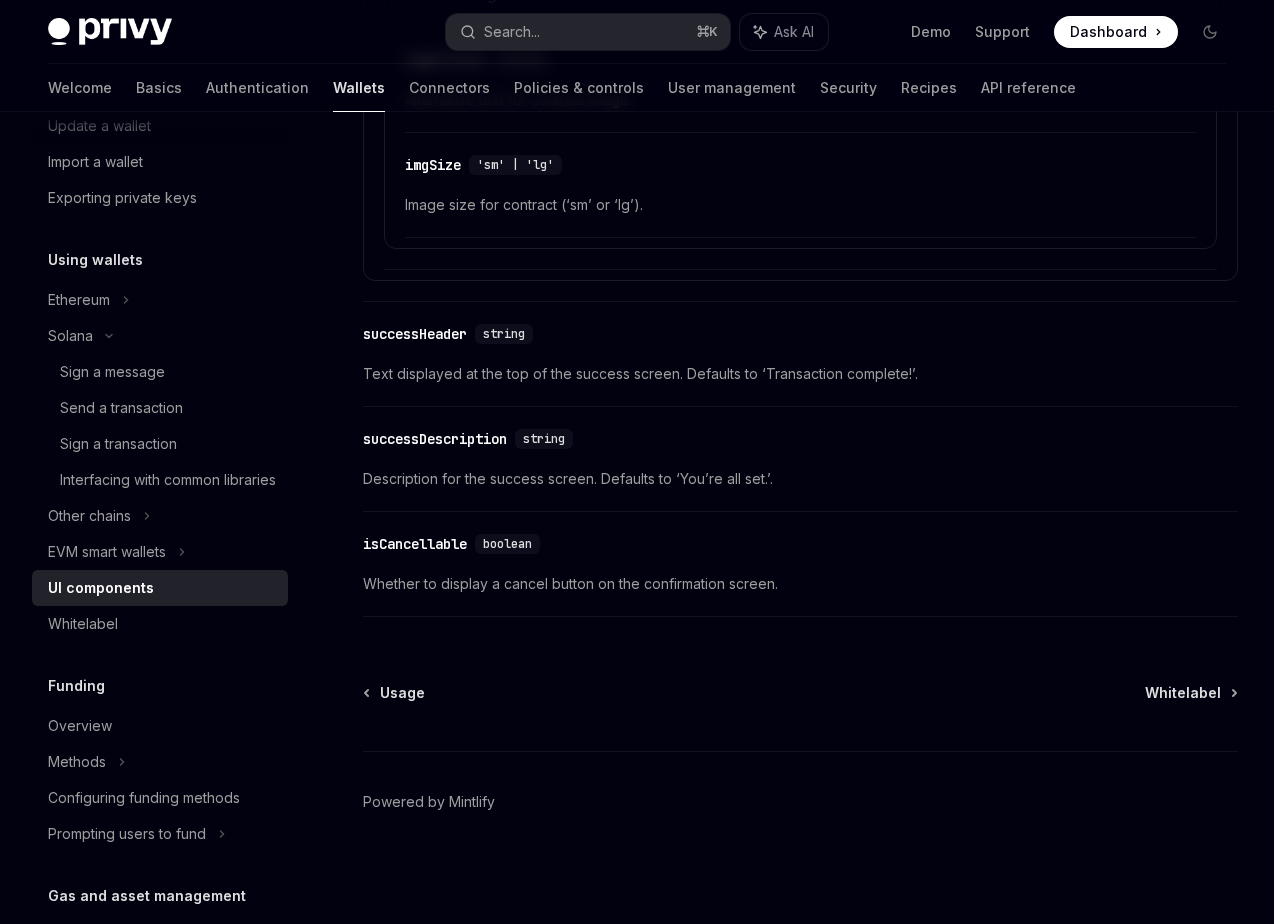 type on "*" 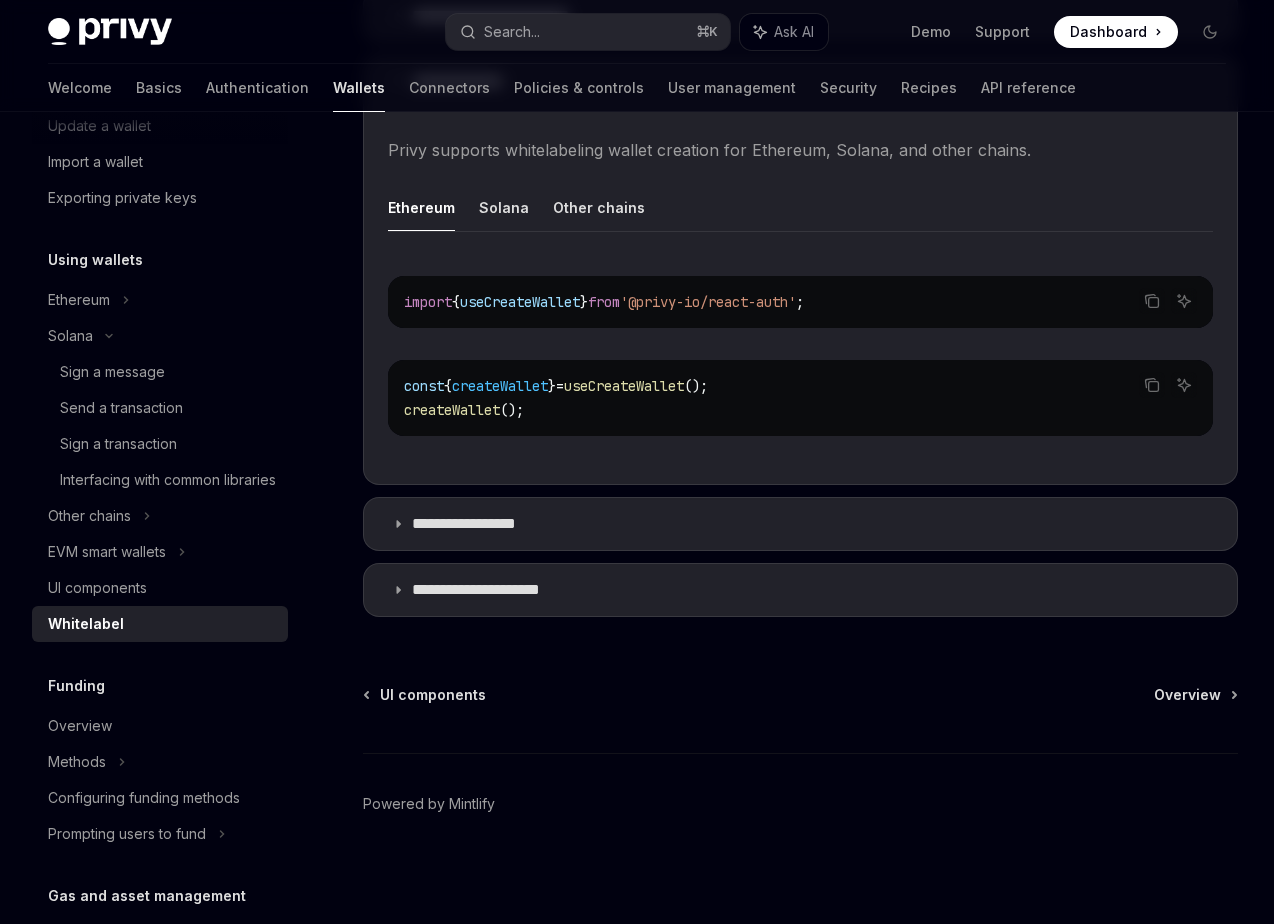 scroll, scrollTop: 649, scrollLeft: 0, axis: vertical 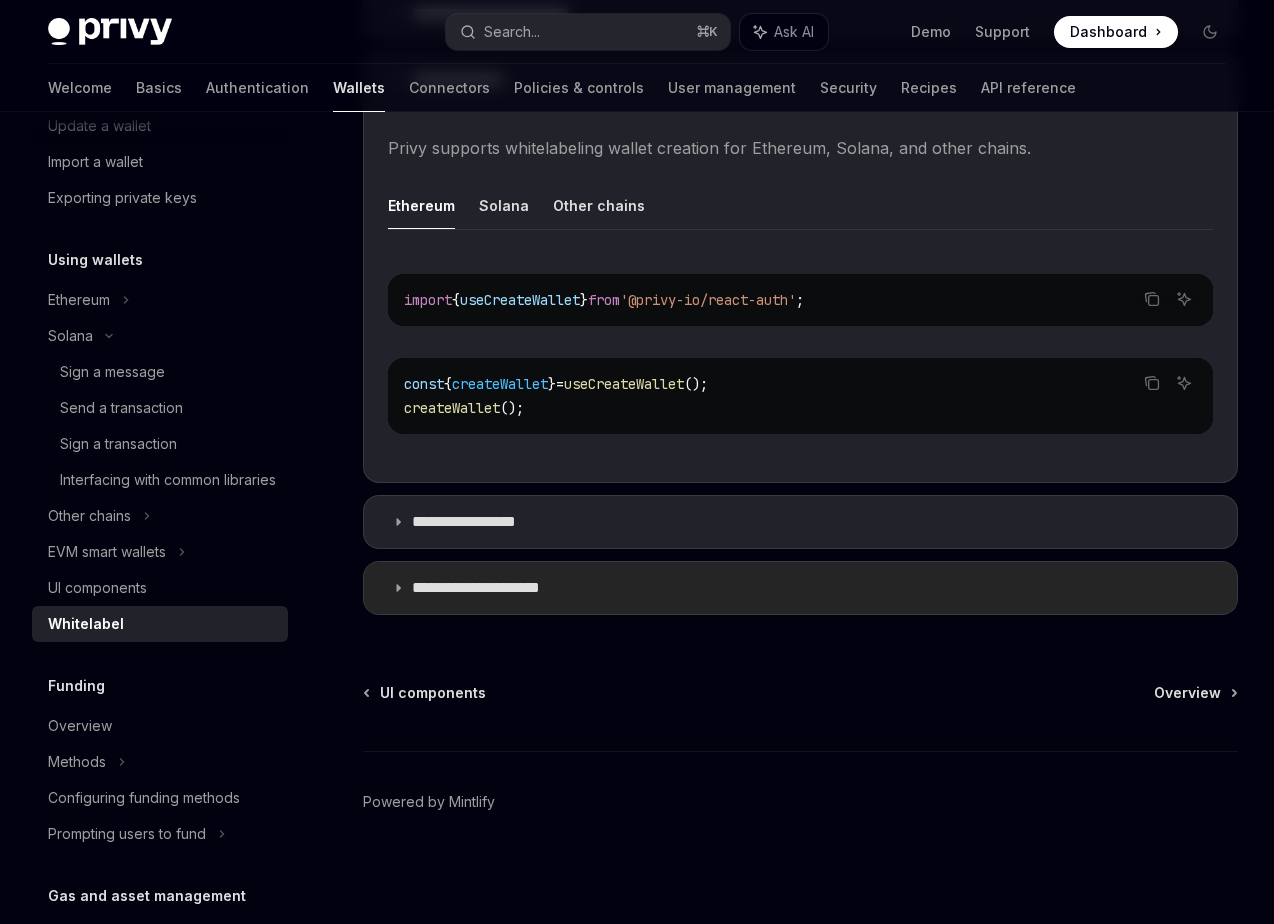click on "**********" at bounding box center (800, 588) 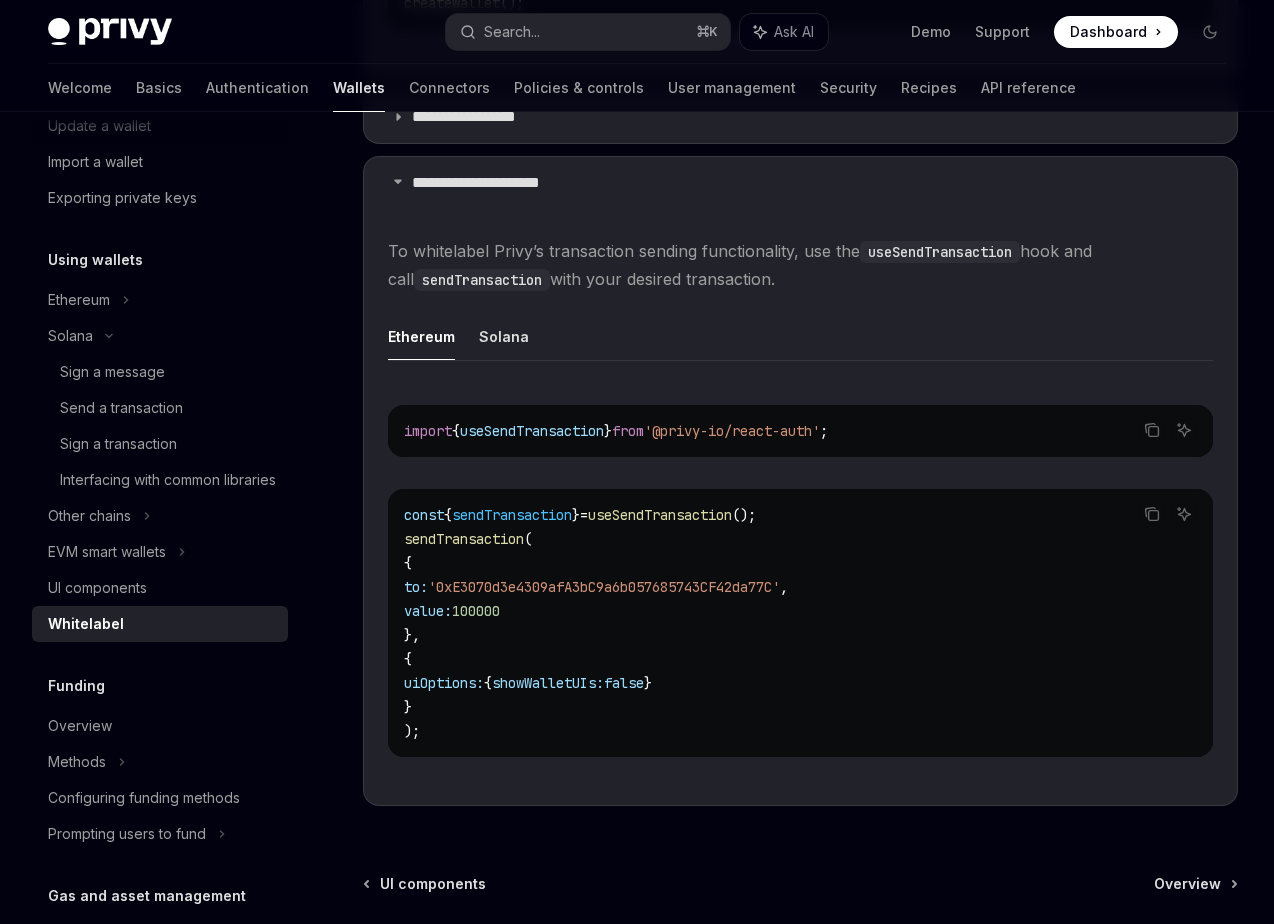 scroll, scrollTop: 1056, scrollLeft: 0, axis: vertical 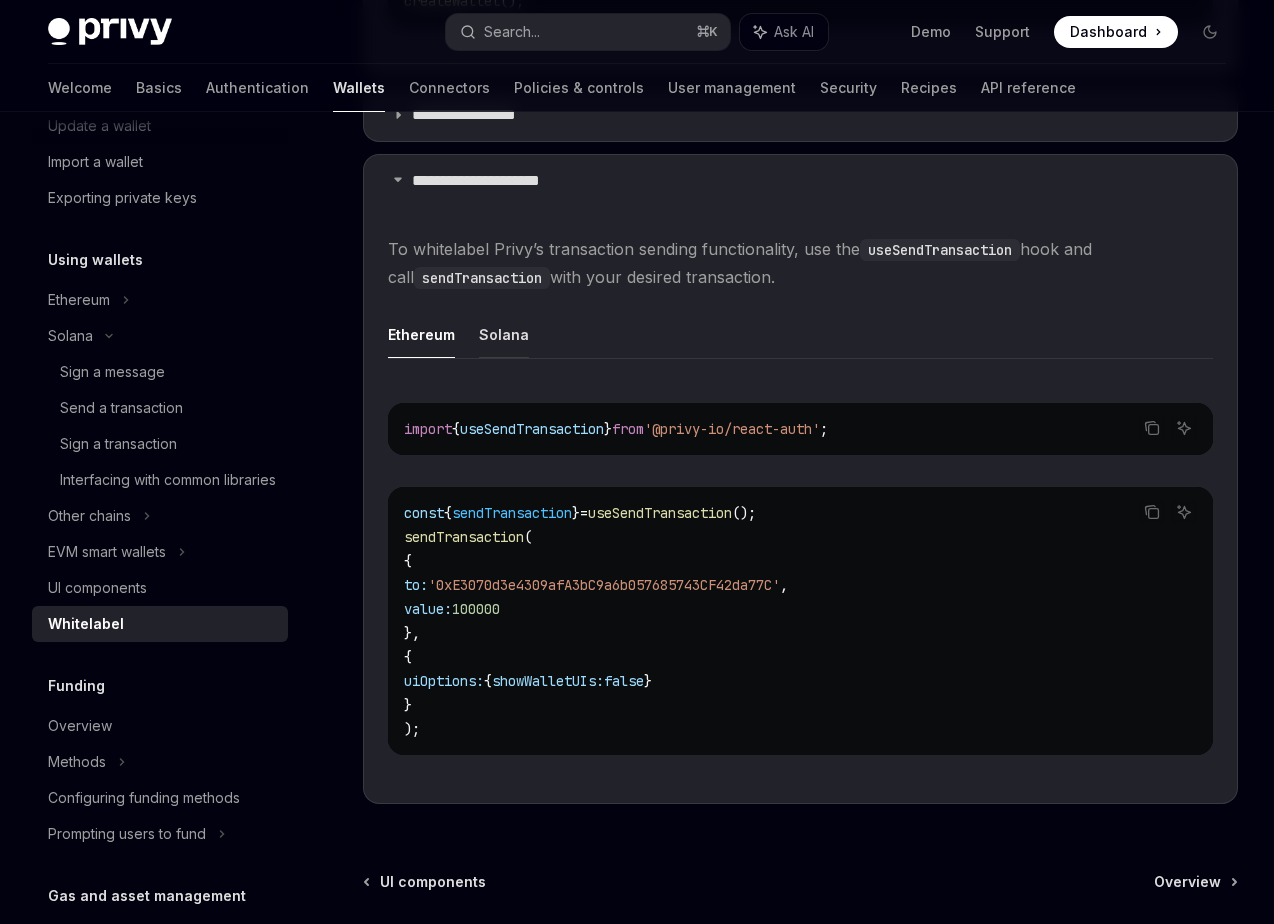 click on "Solana" at bounding box center [504, 334] 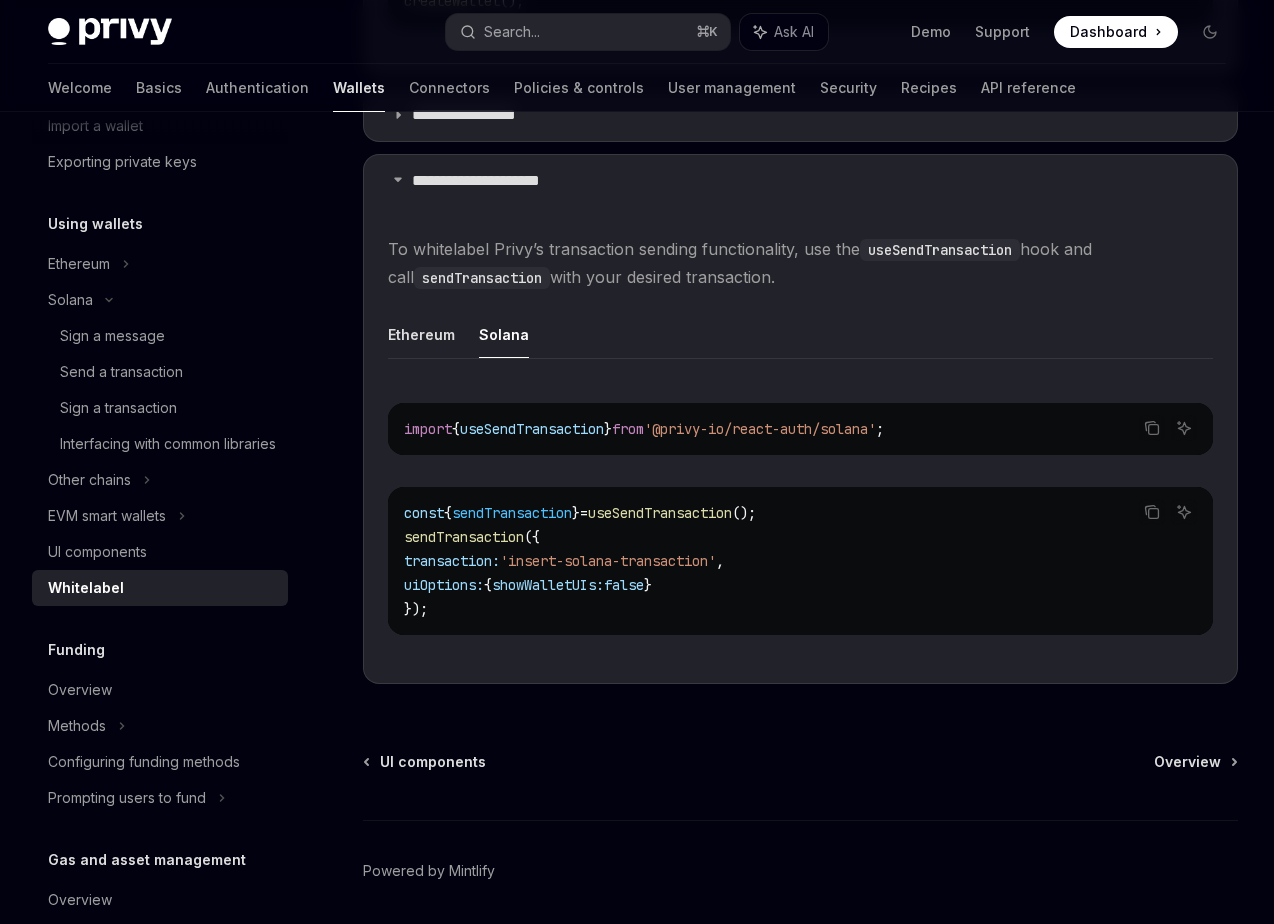 scroll, scrollTop: 295, scrollLeft: 0, axis: vertical 